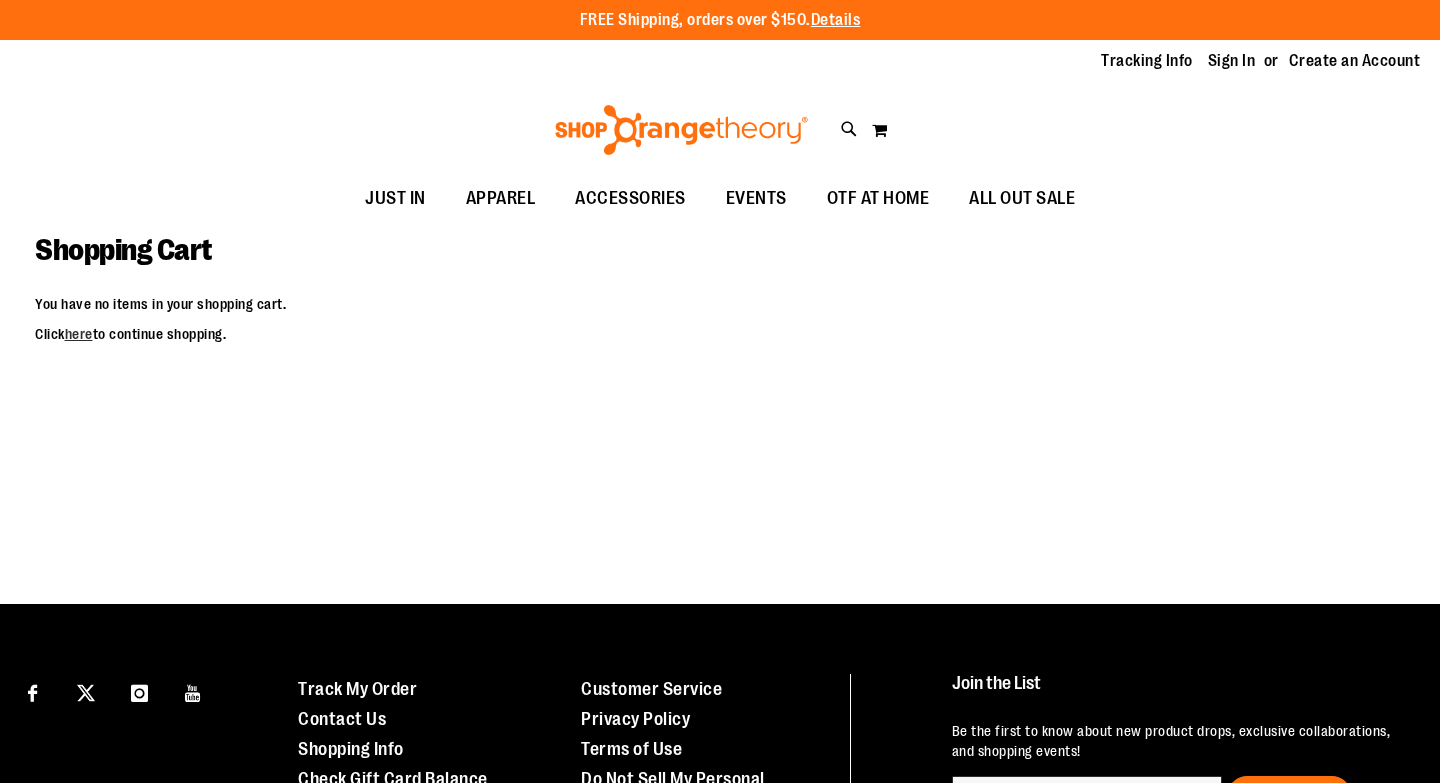 scroll, scrollTop: 0, scrollLeft: 0, axis: both 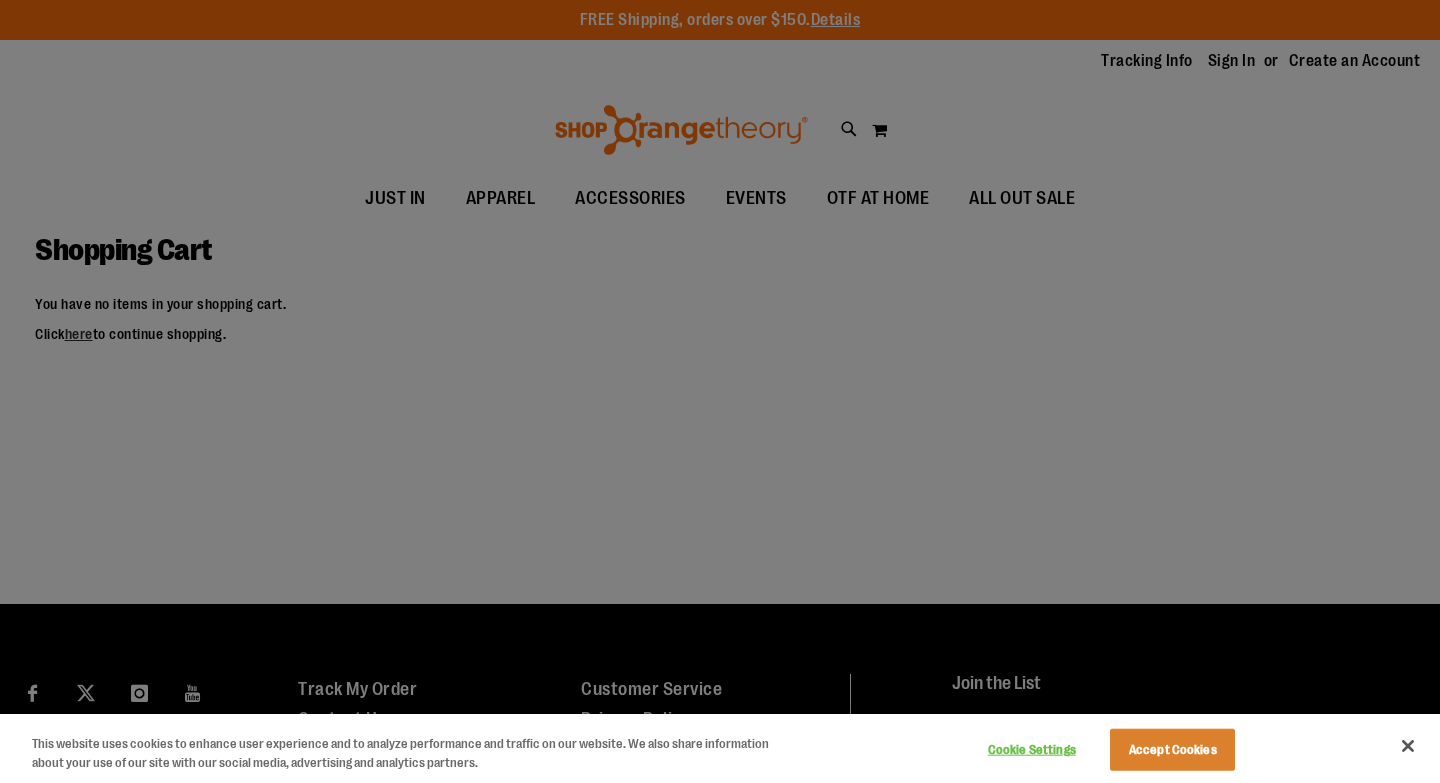 type on "**********" 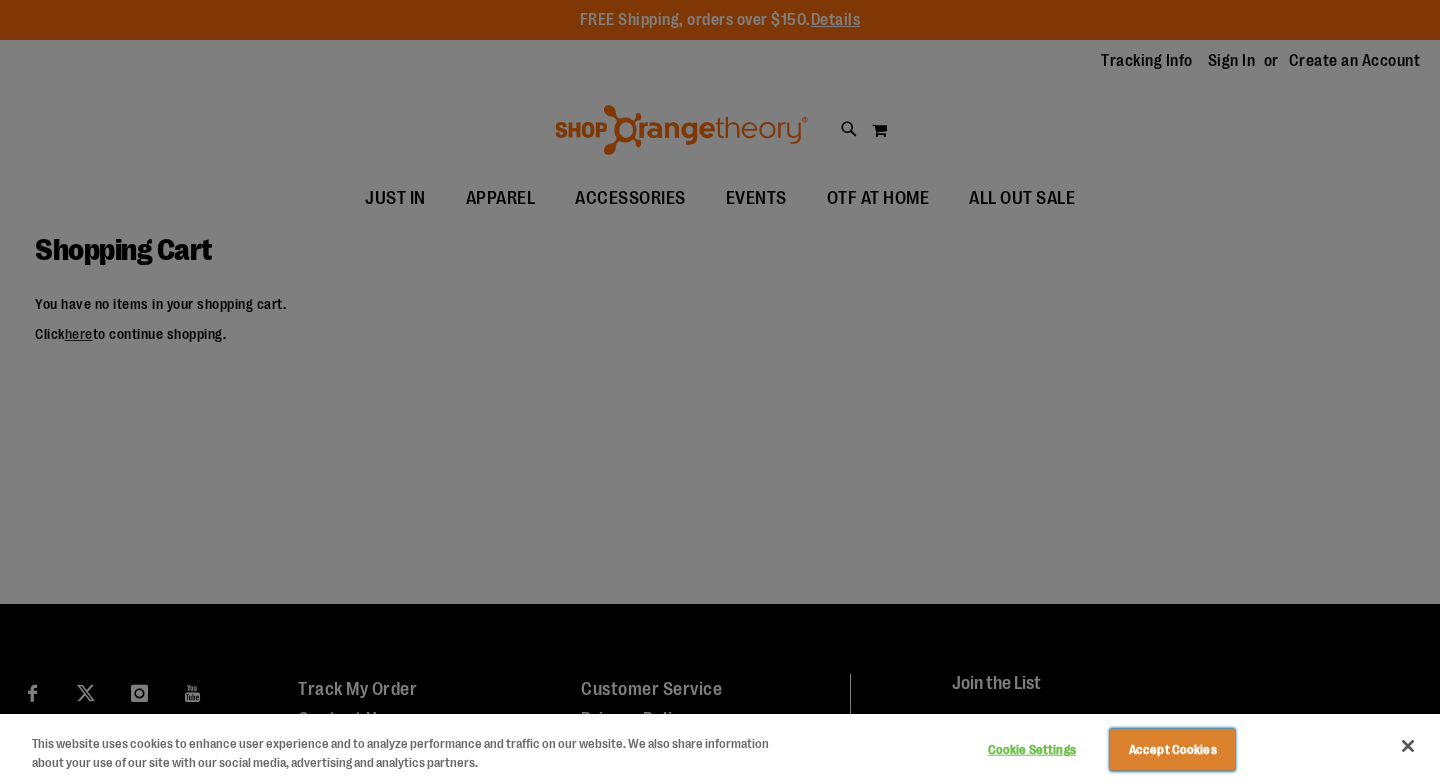 click on "Accept Cookies" at bounding box center [1172, 750] 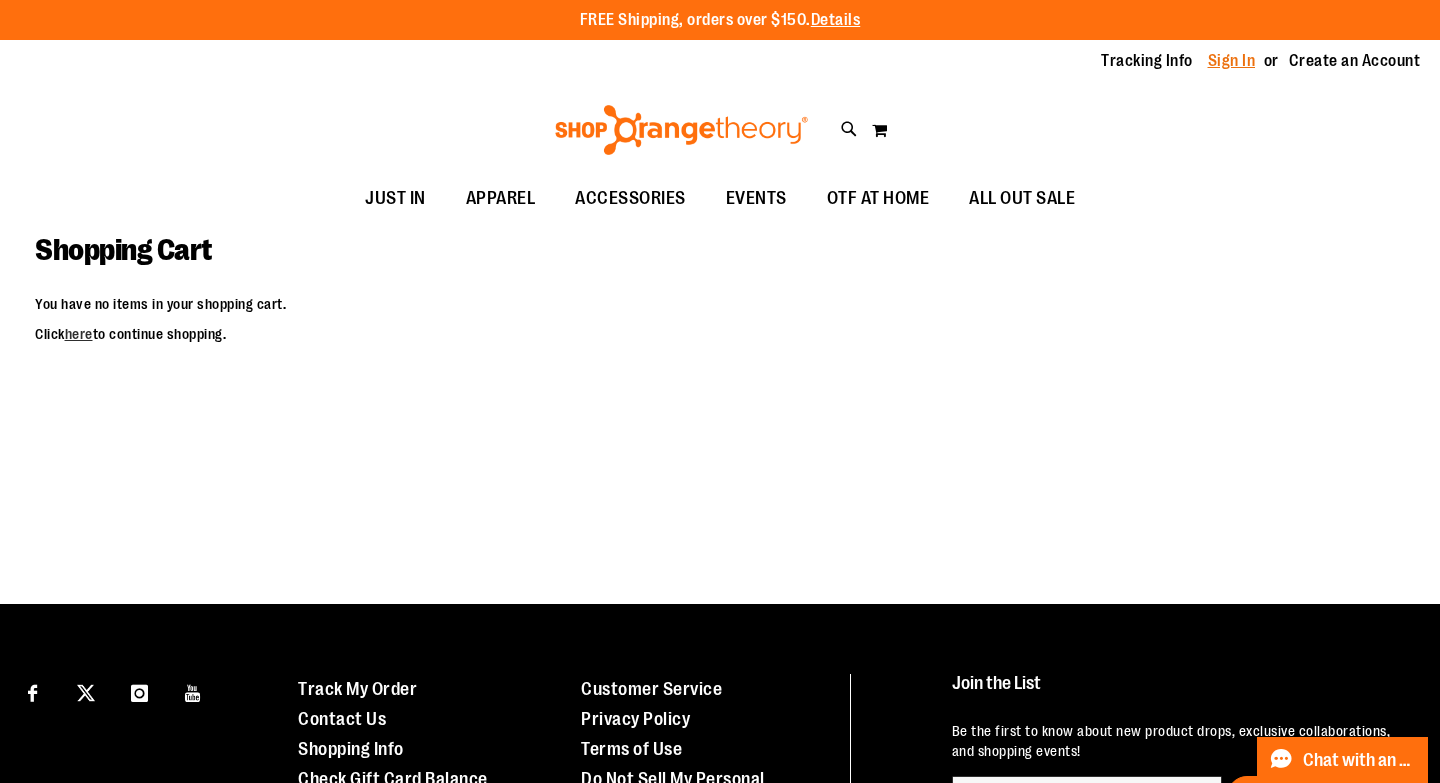 click on "Sign In" at bounding box center [1232, 61] 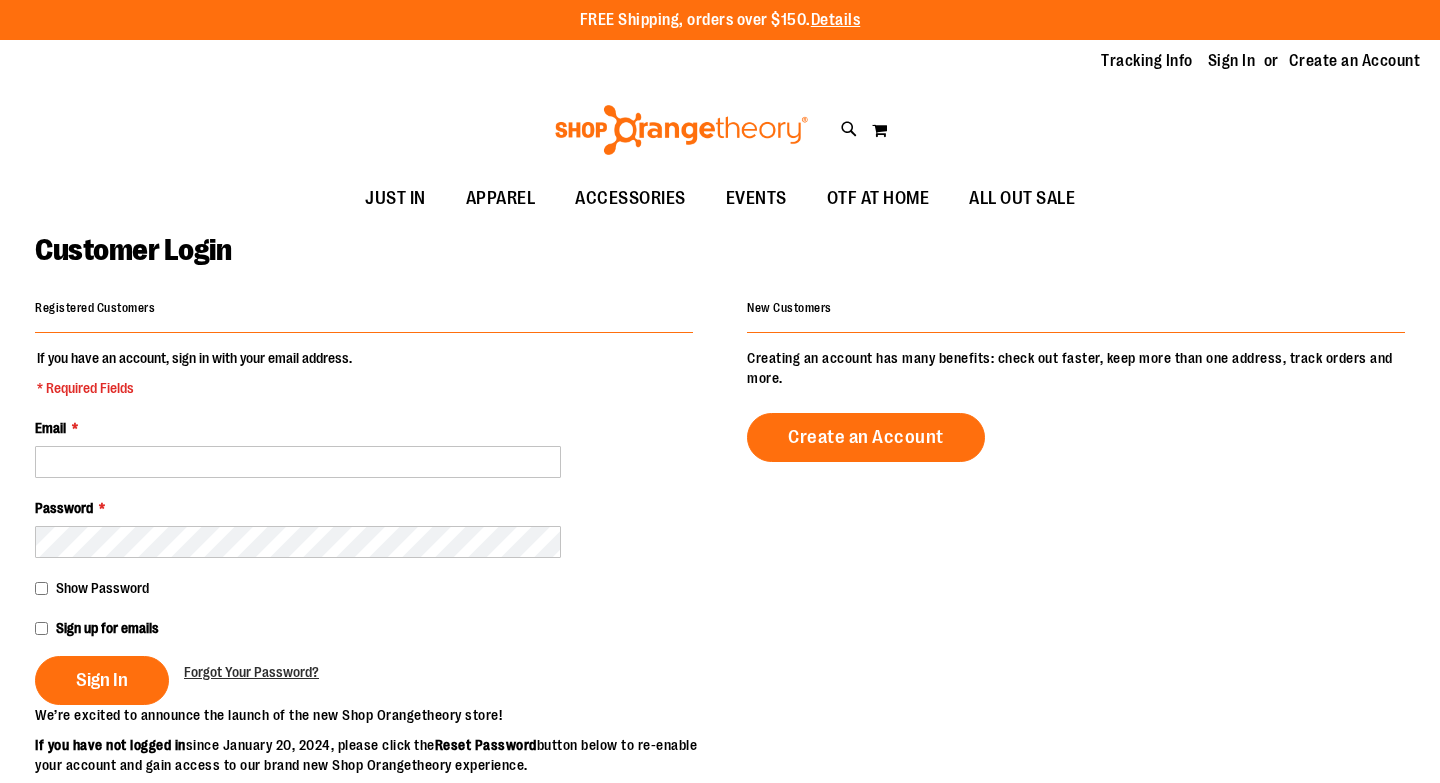 scroll, scrollTop: 0, scrollLeft: 0, axis: both 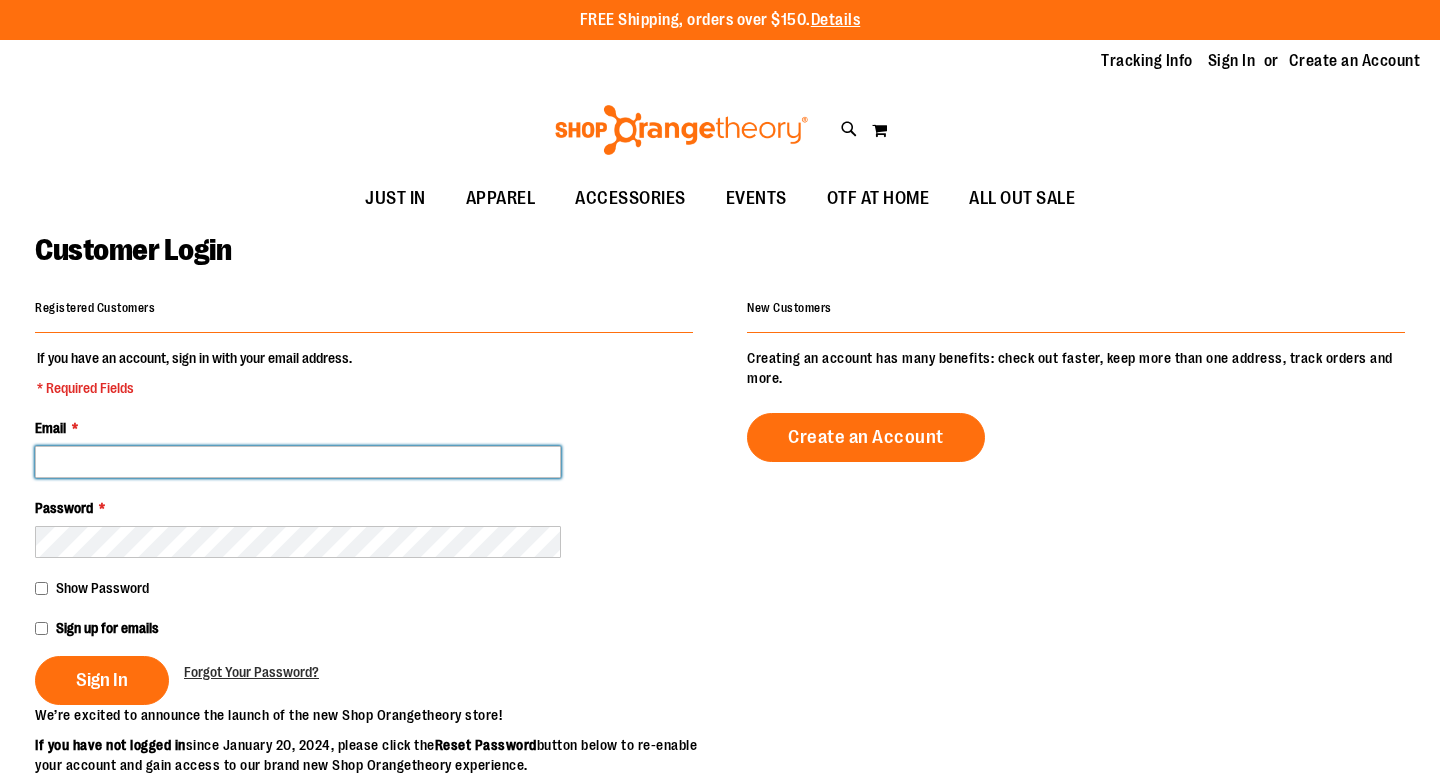 type on "**********" 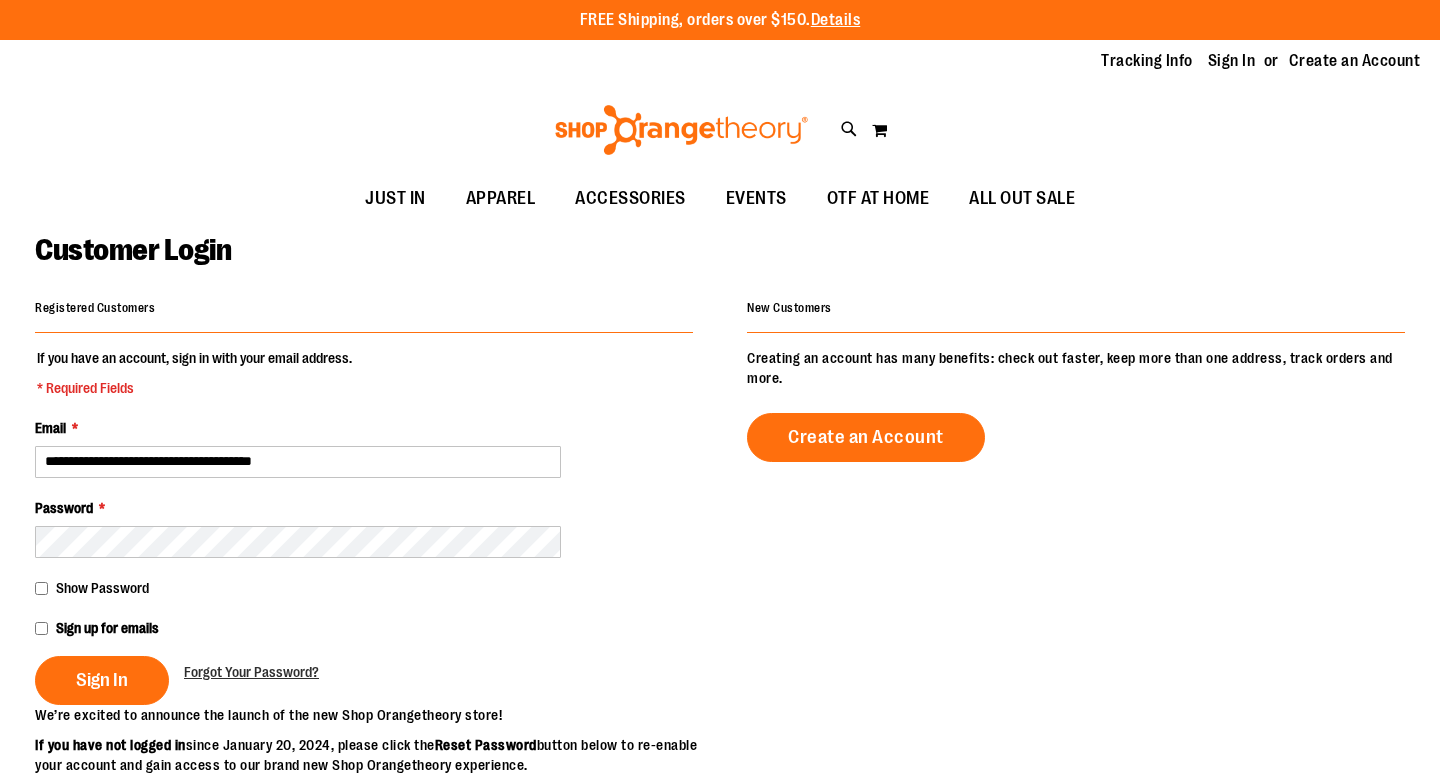 type on "**********" 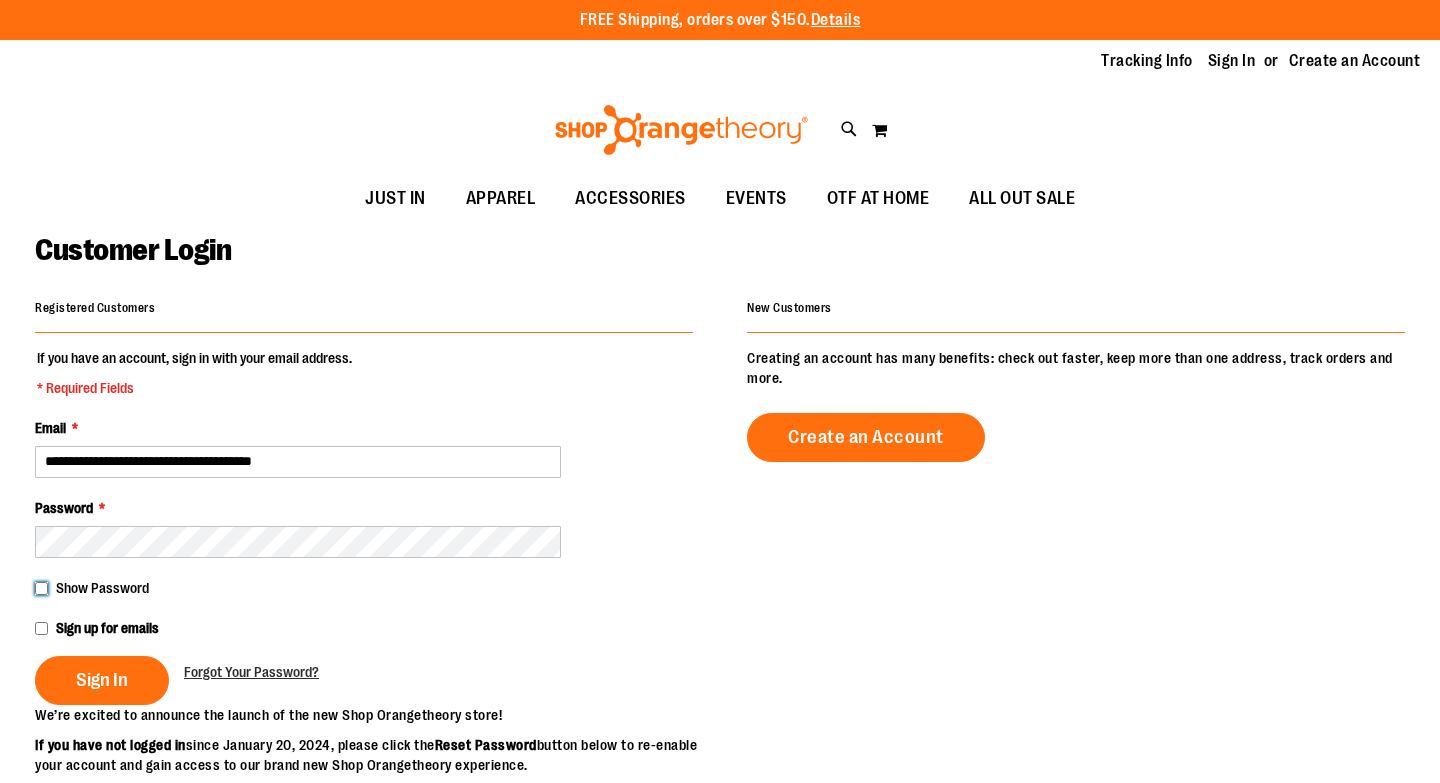 scroll, scrollTop: 99, scrollLeft: 0, axis: vertical 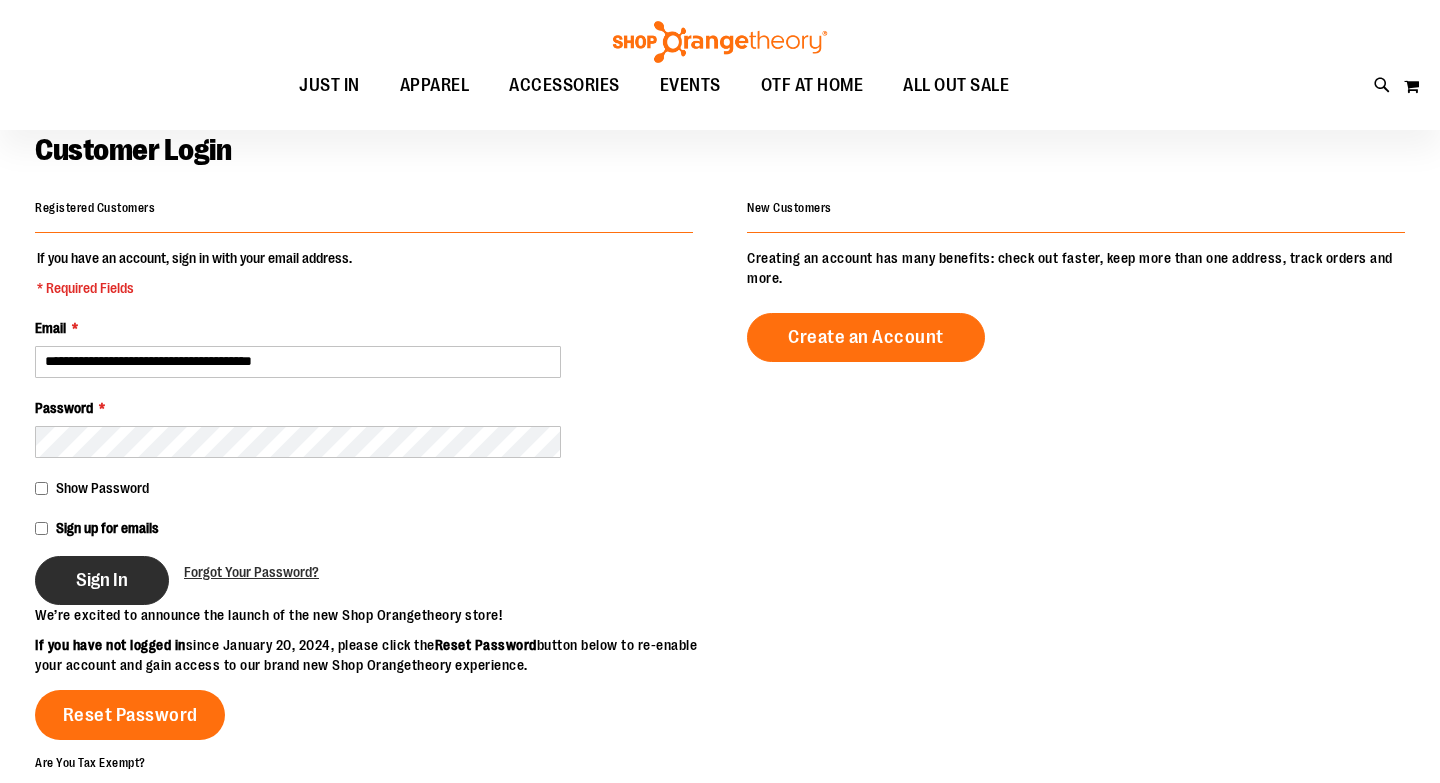 click on "Sign In" at bounding box center (102, 580) 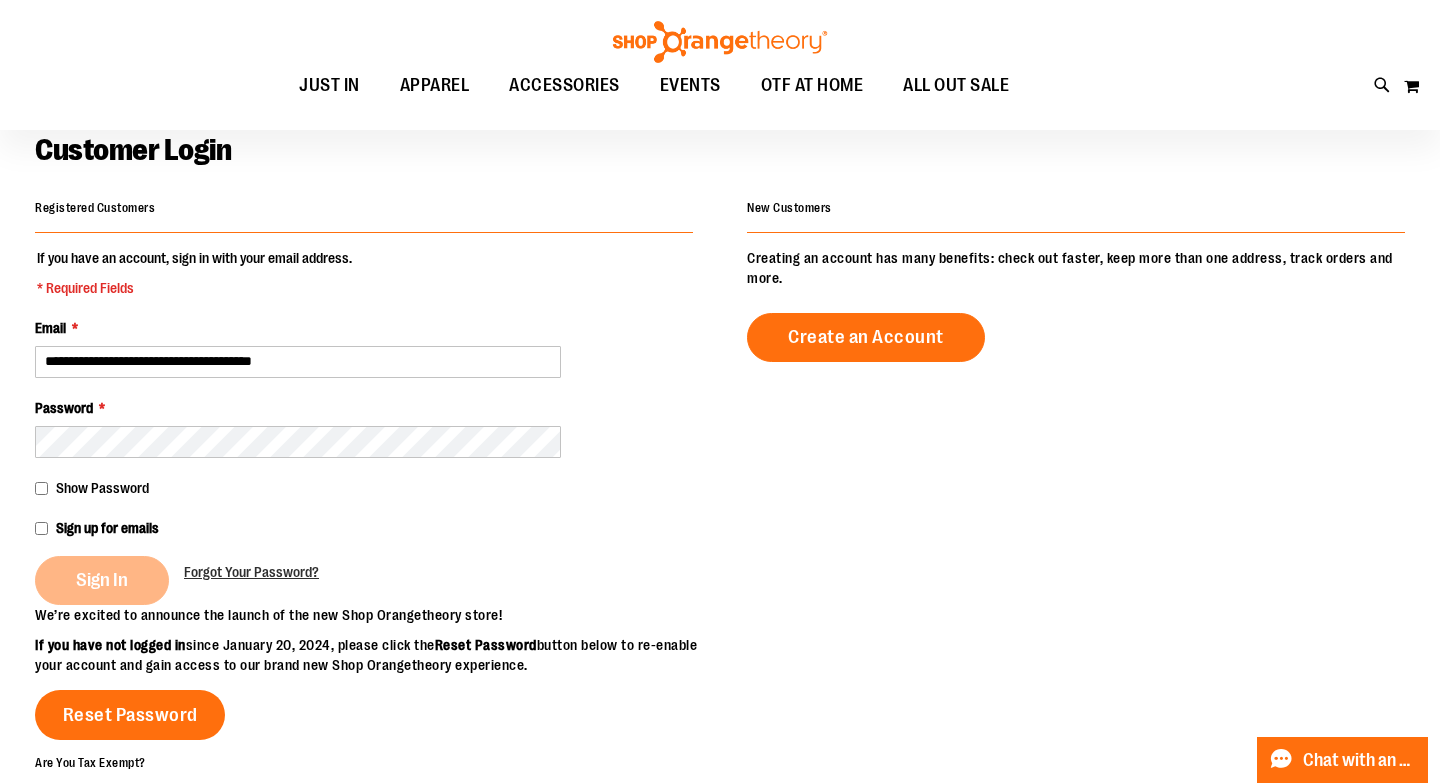 click on "Sign In" at bounding box center [109, 580] 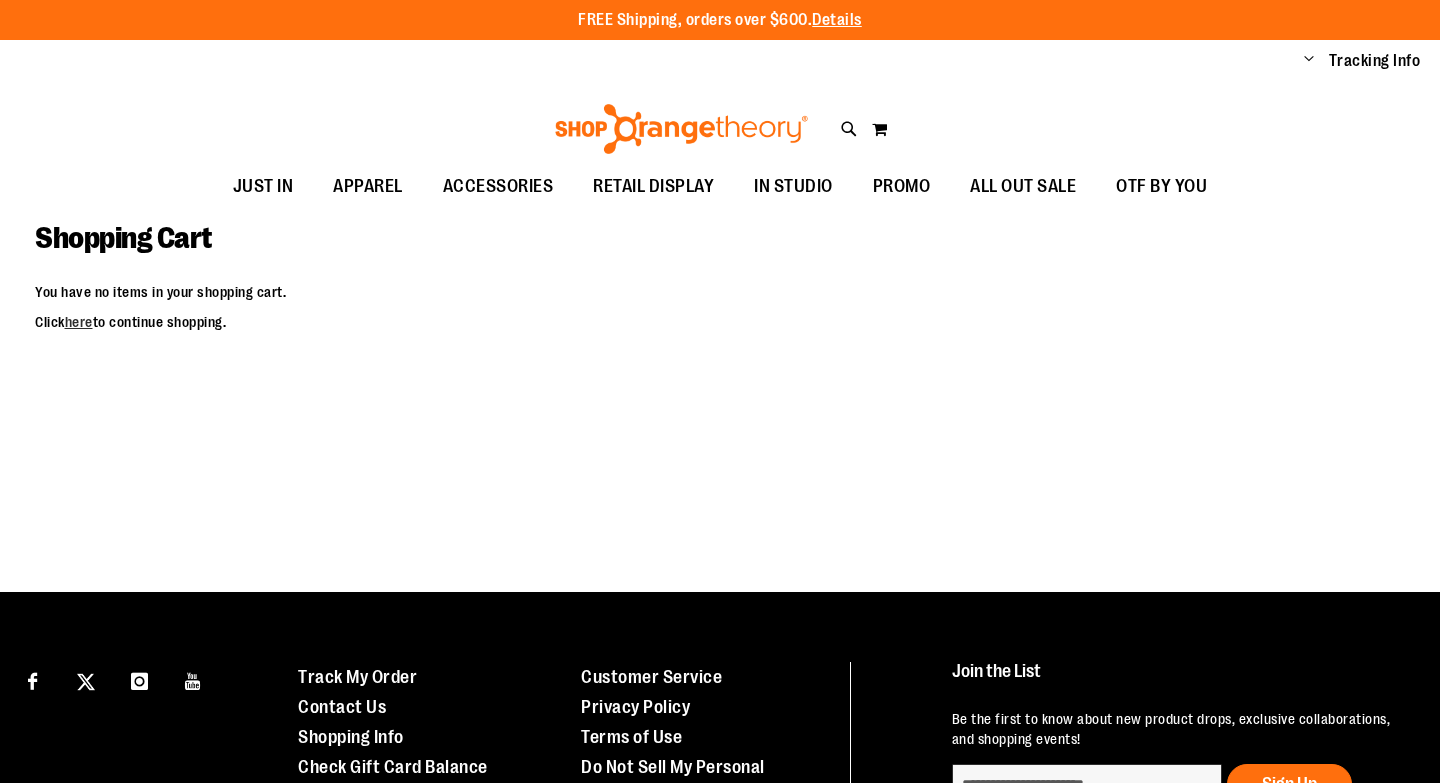 scroll, scrollTop: 0, scrollLeft: 0, axis: both 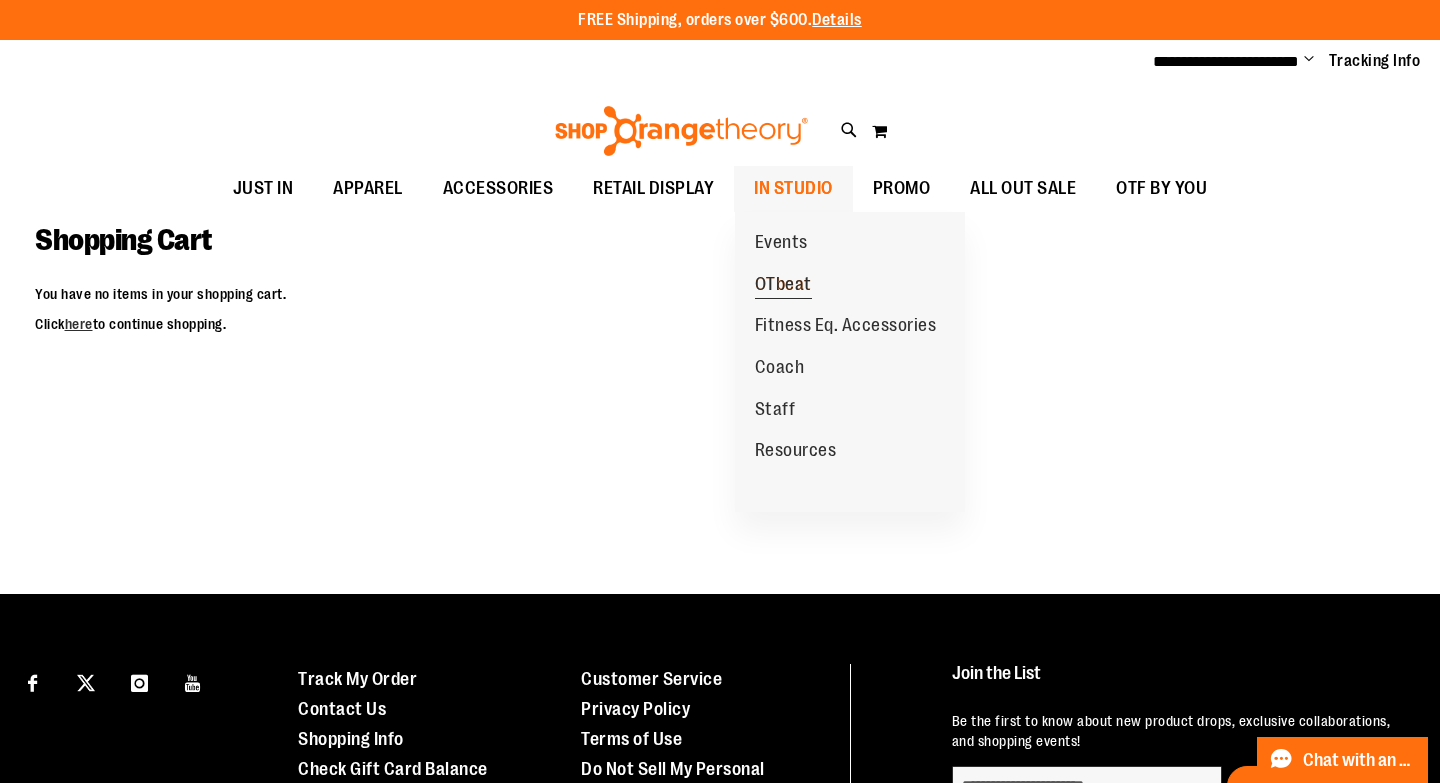 type on "**********" 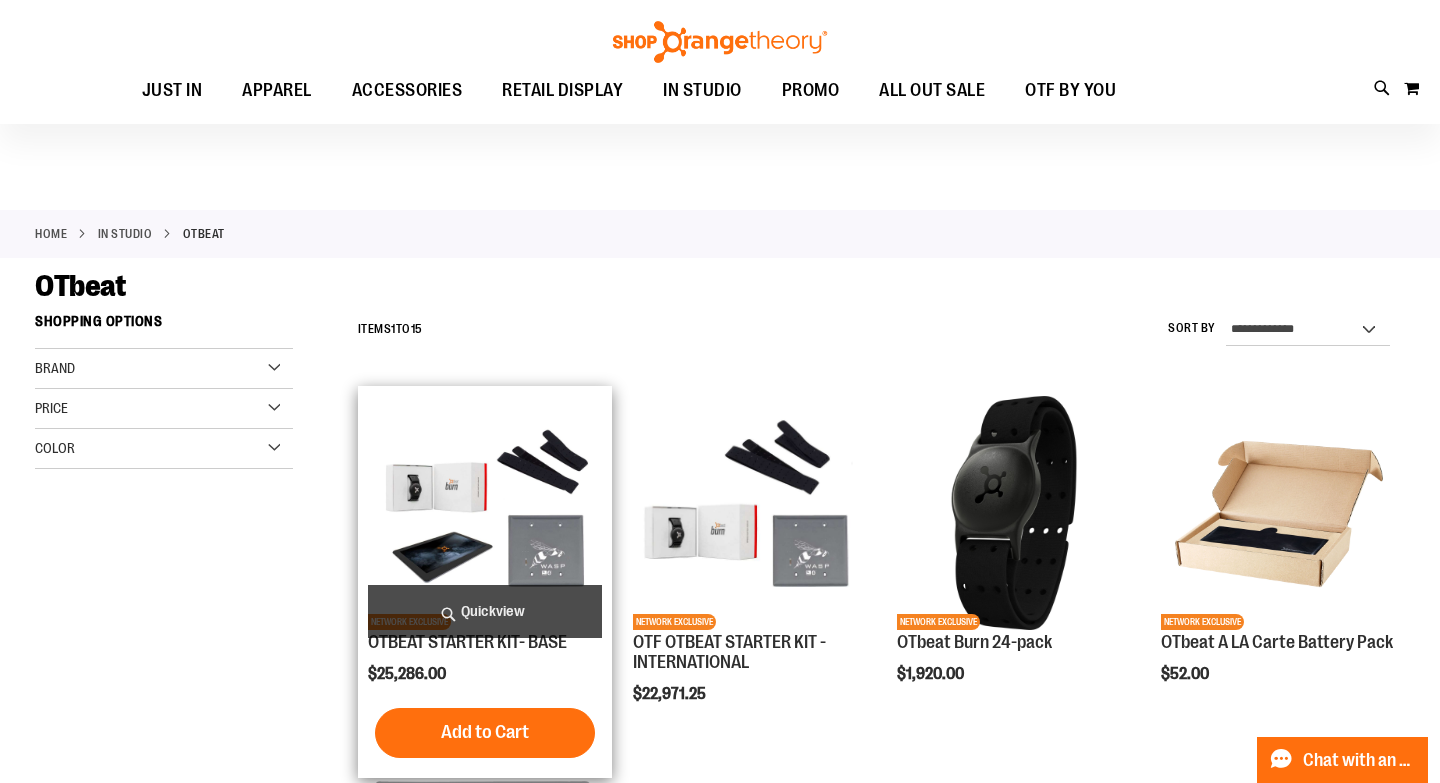 scroll, scrollTop: 454, scrollLeft: 0, axis: vertical 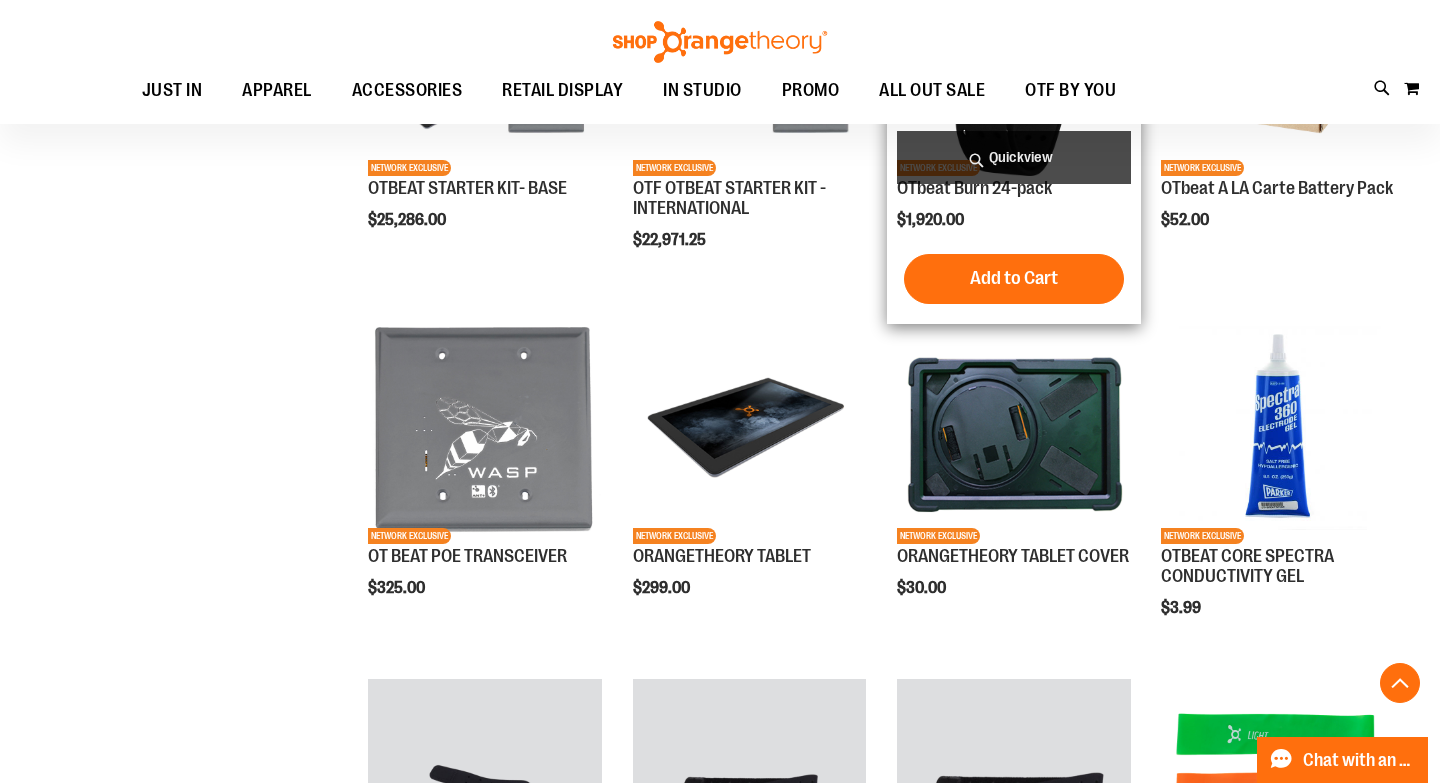 type on "**********" 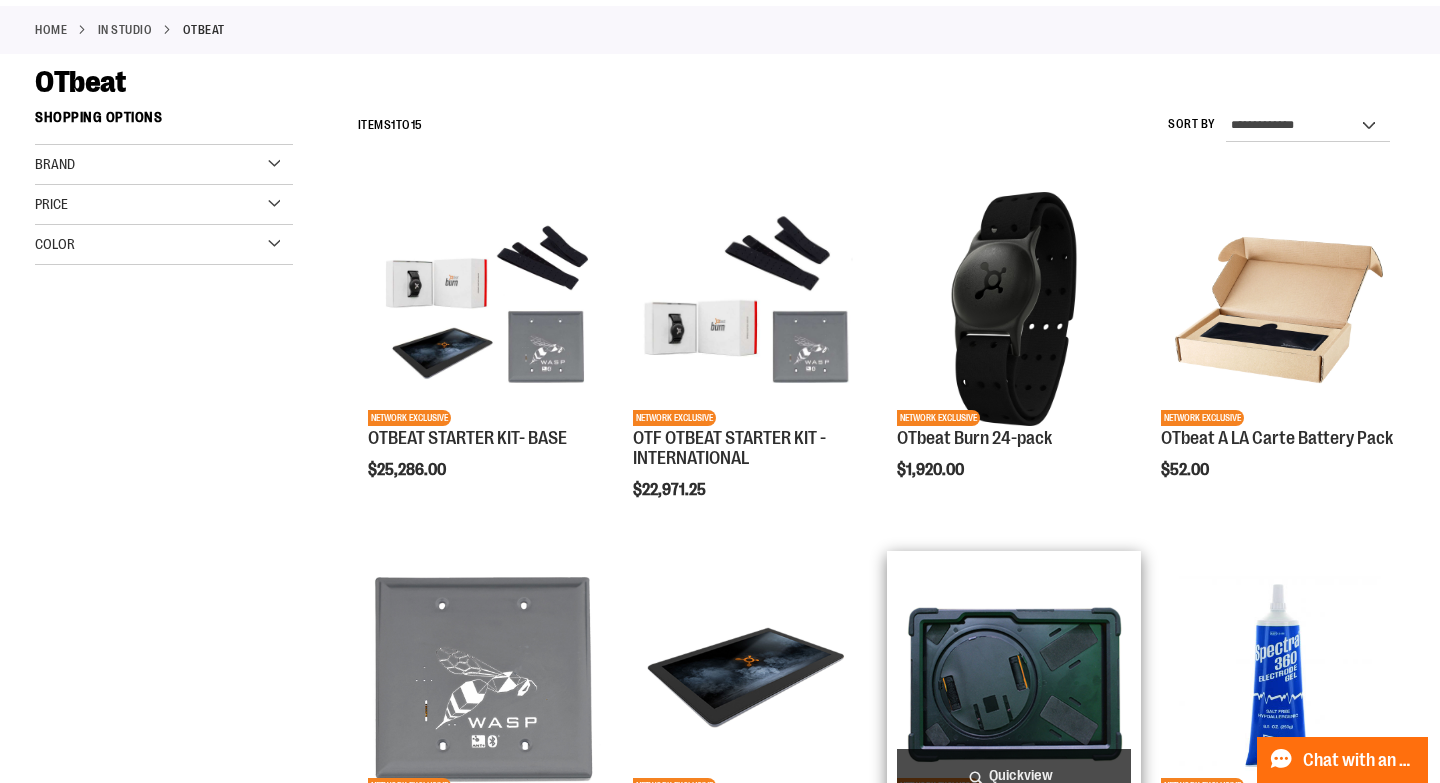 scroll, scrollTop: 0, scrollLeft: 0, axis: both 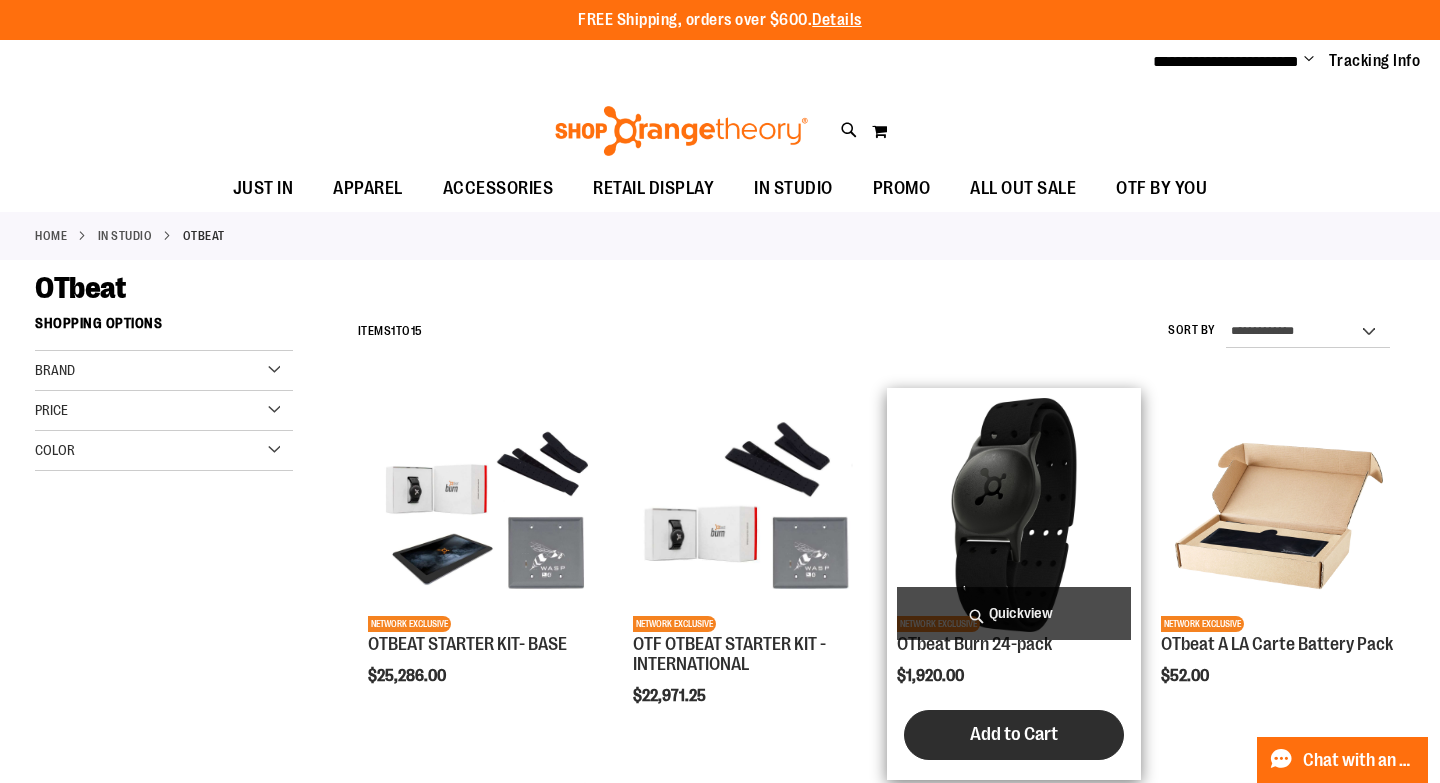 click on "Add to Cart" at bounding box center [1014, 734] 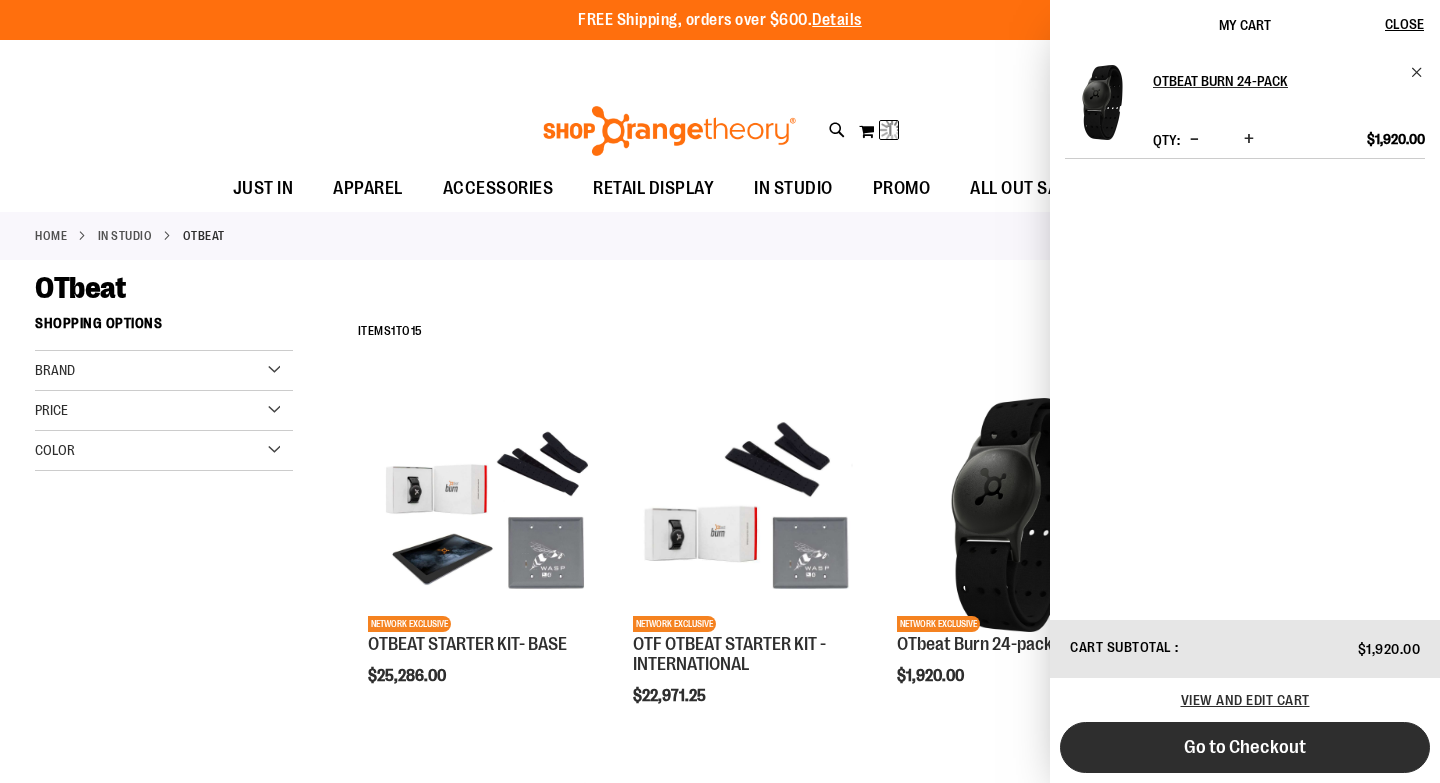 click on "Go to Checkout" at bounding box center [1245, 747] 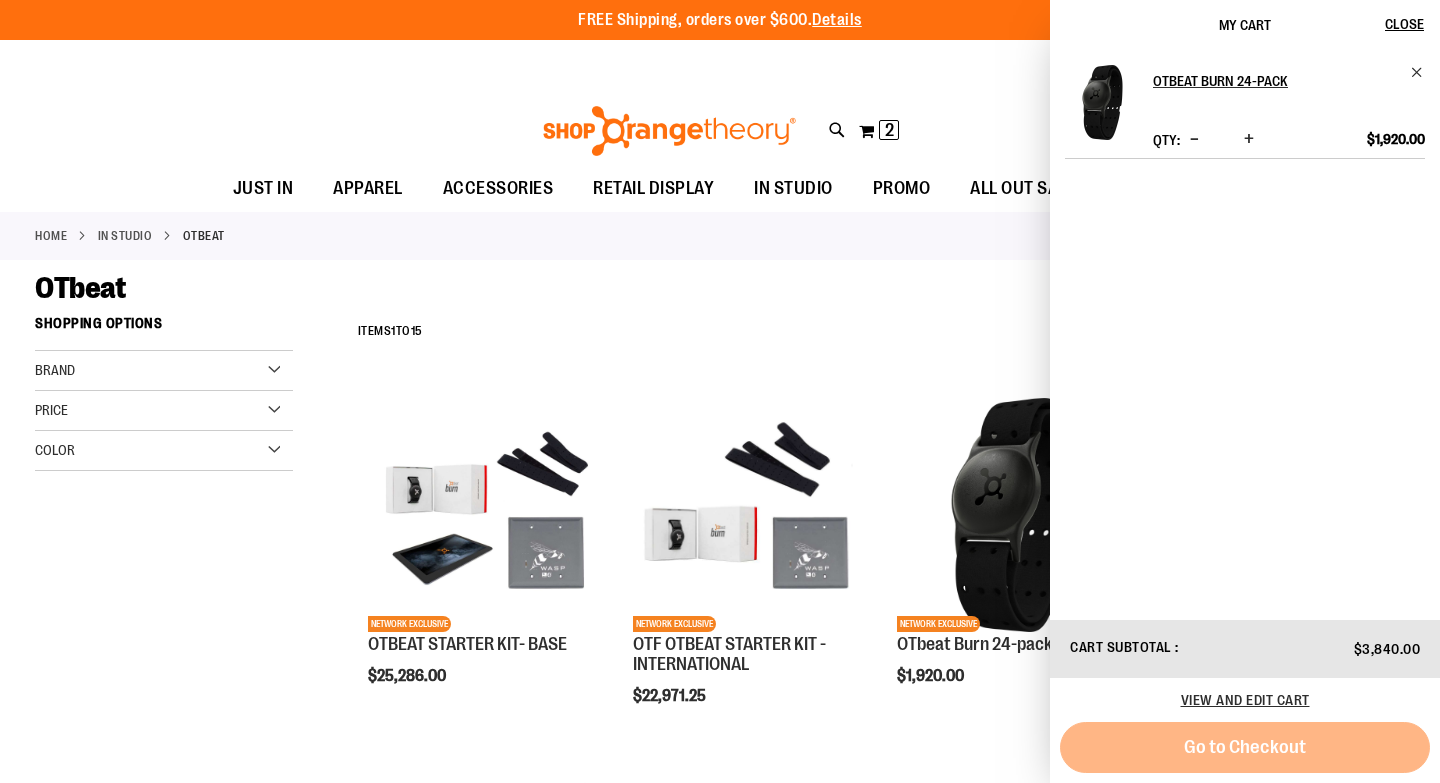 click at bounding box center [1194, 139] 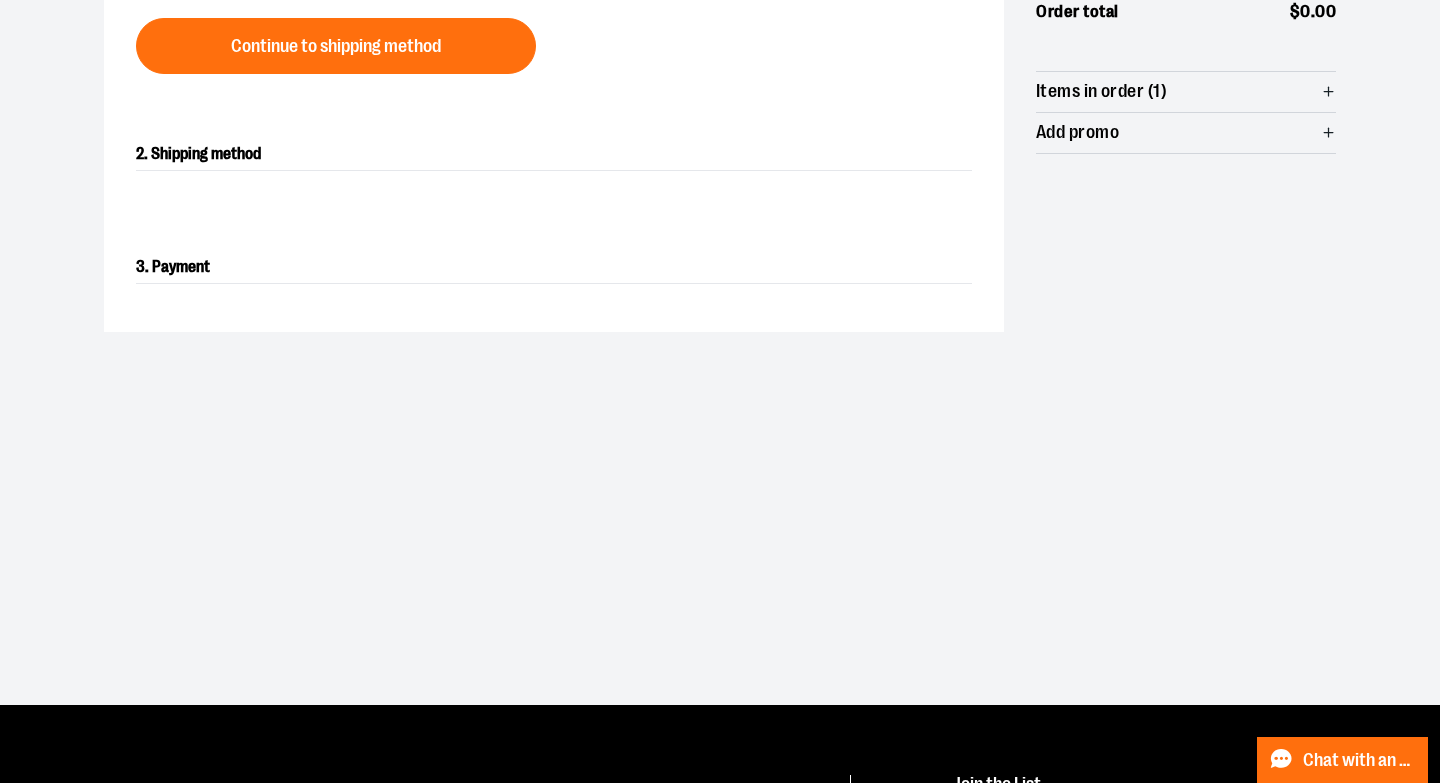 scroll, scrollTop: 0, scrollLeft: 0, axis: both 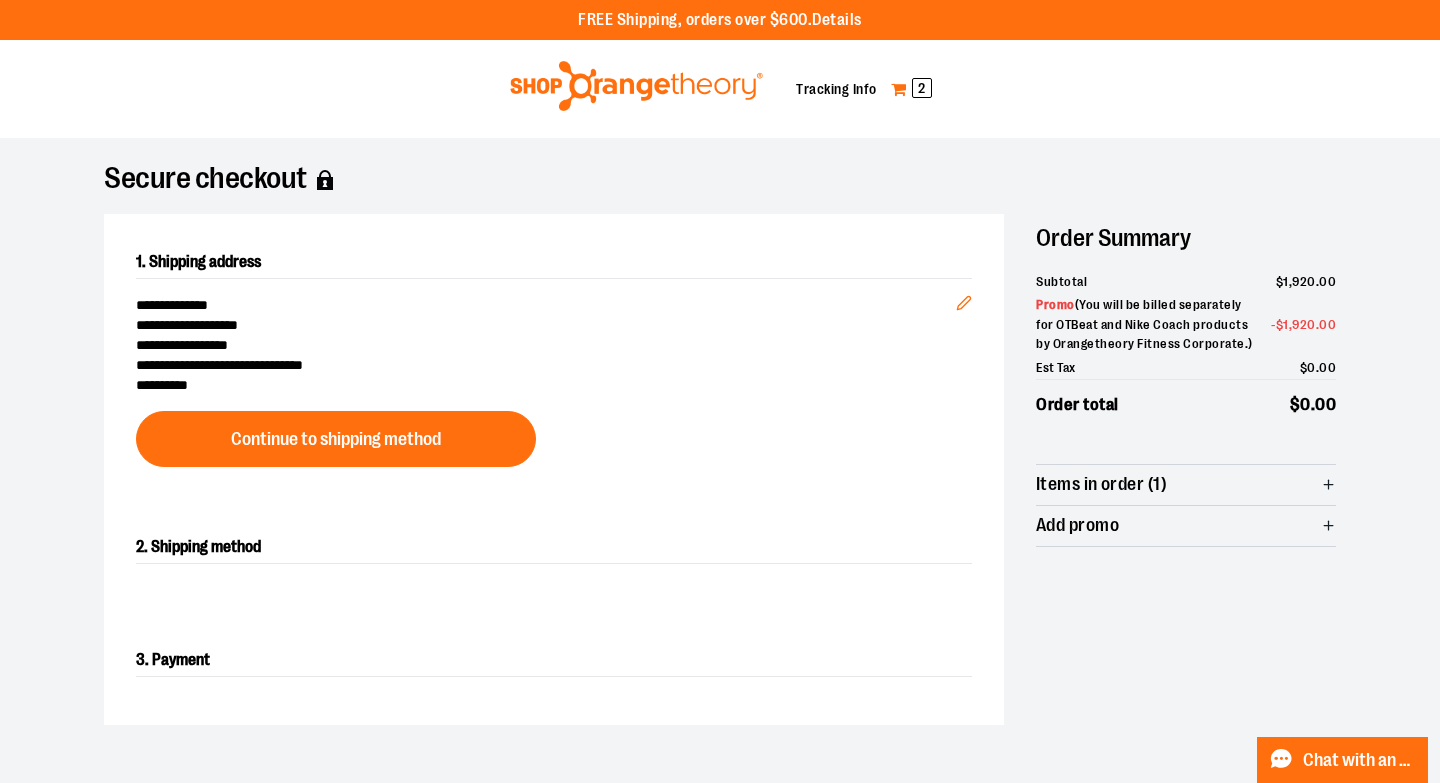 click on "2" at bounding box center (922, 88) 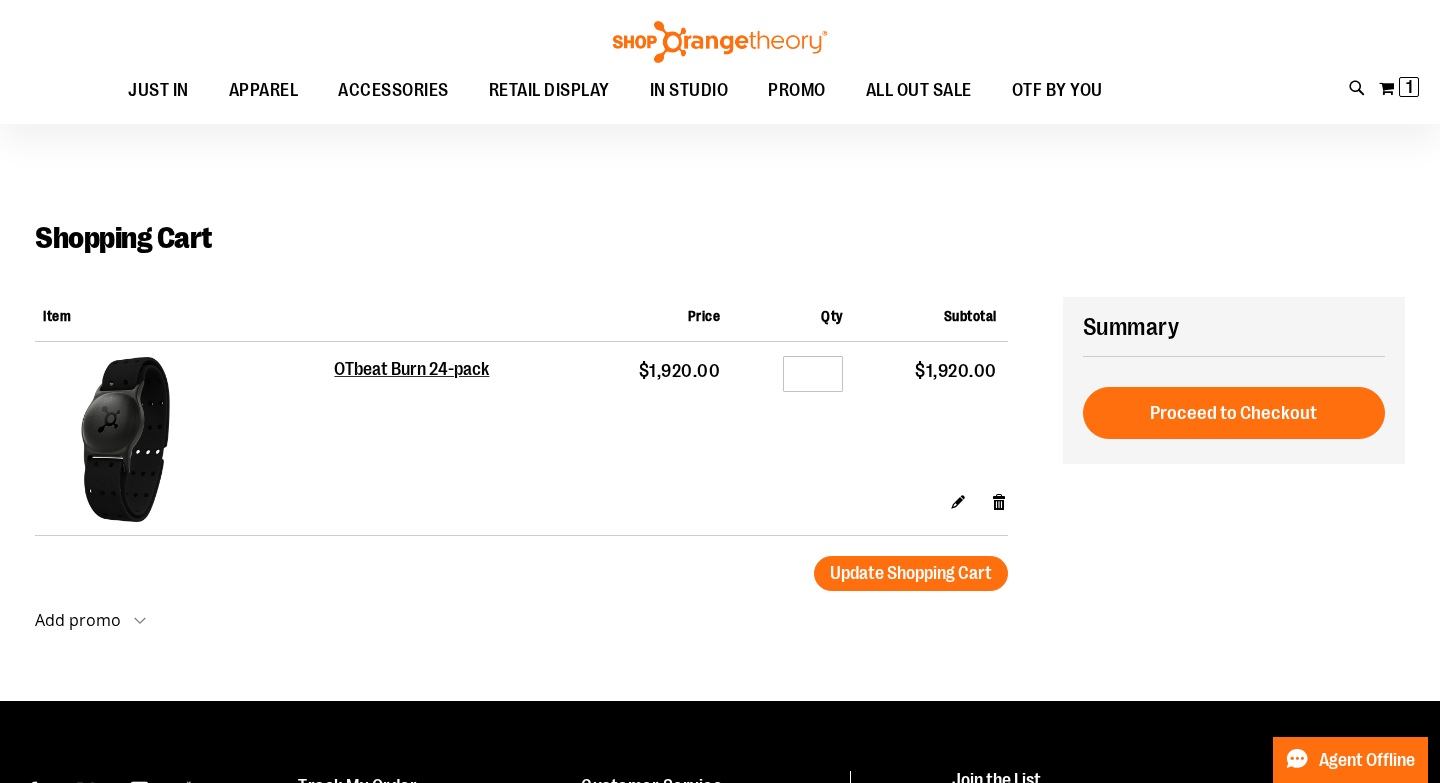 scroll, scrollTop: 0, scrollLeft: 0, axis: both 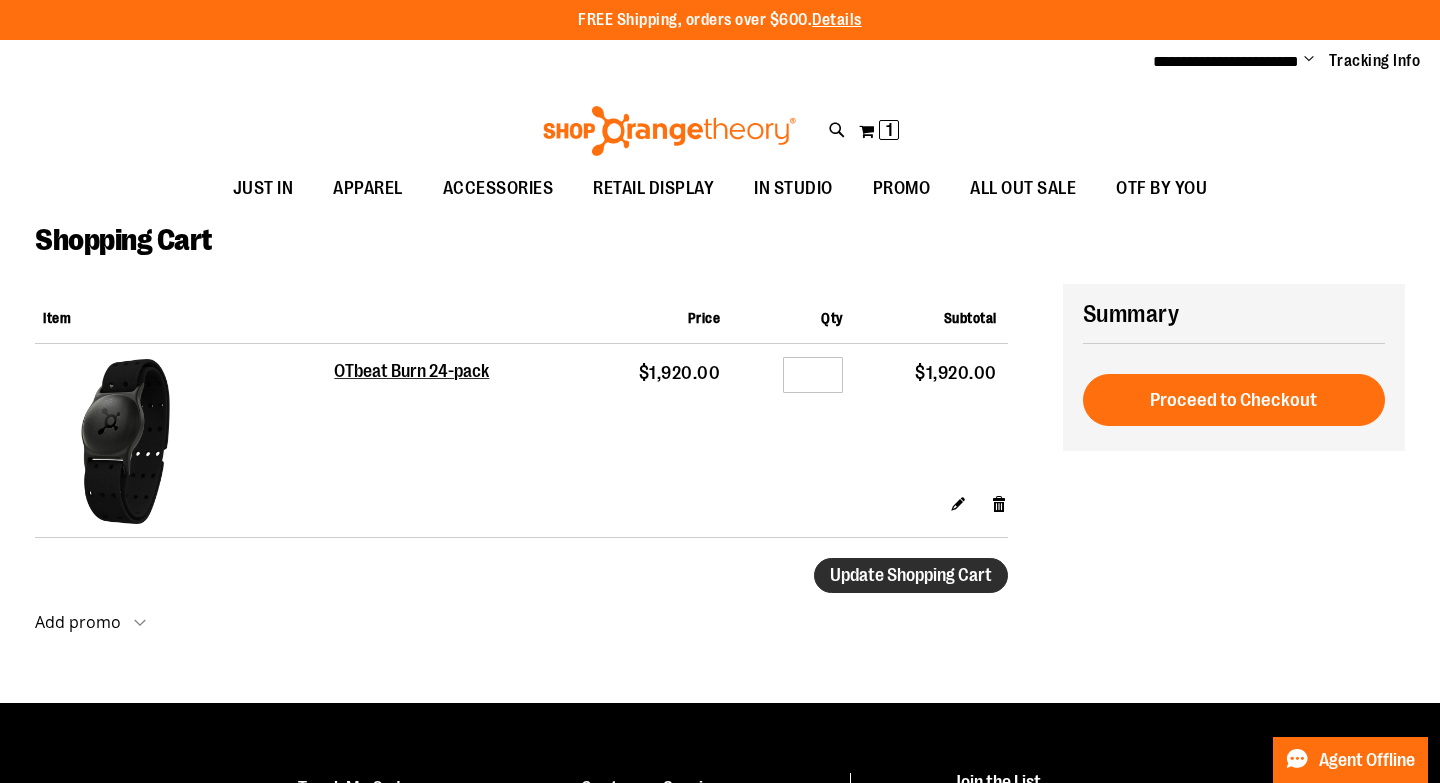 type on "**********" 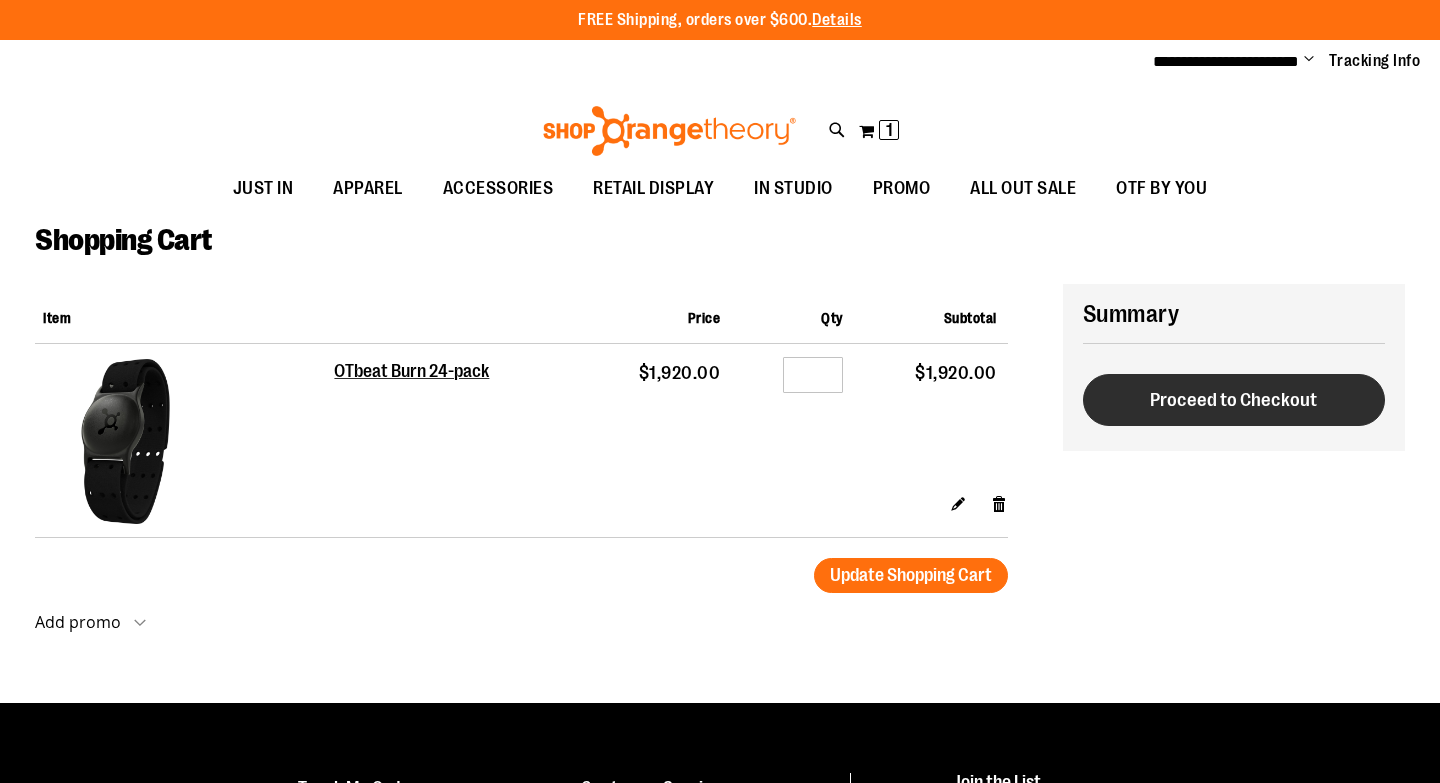 scroll, scrollTop: 0, scrollLeft: 0, axis: both 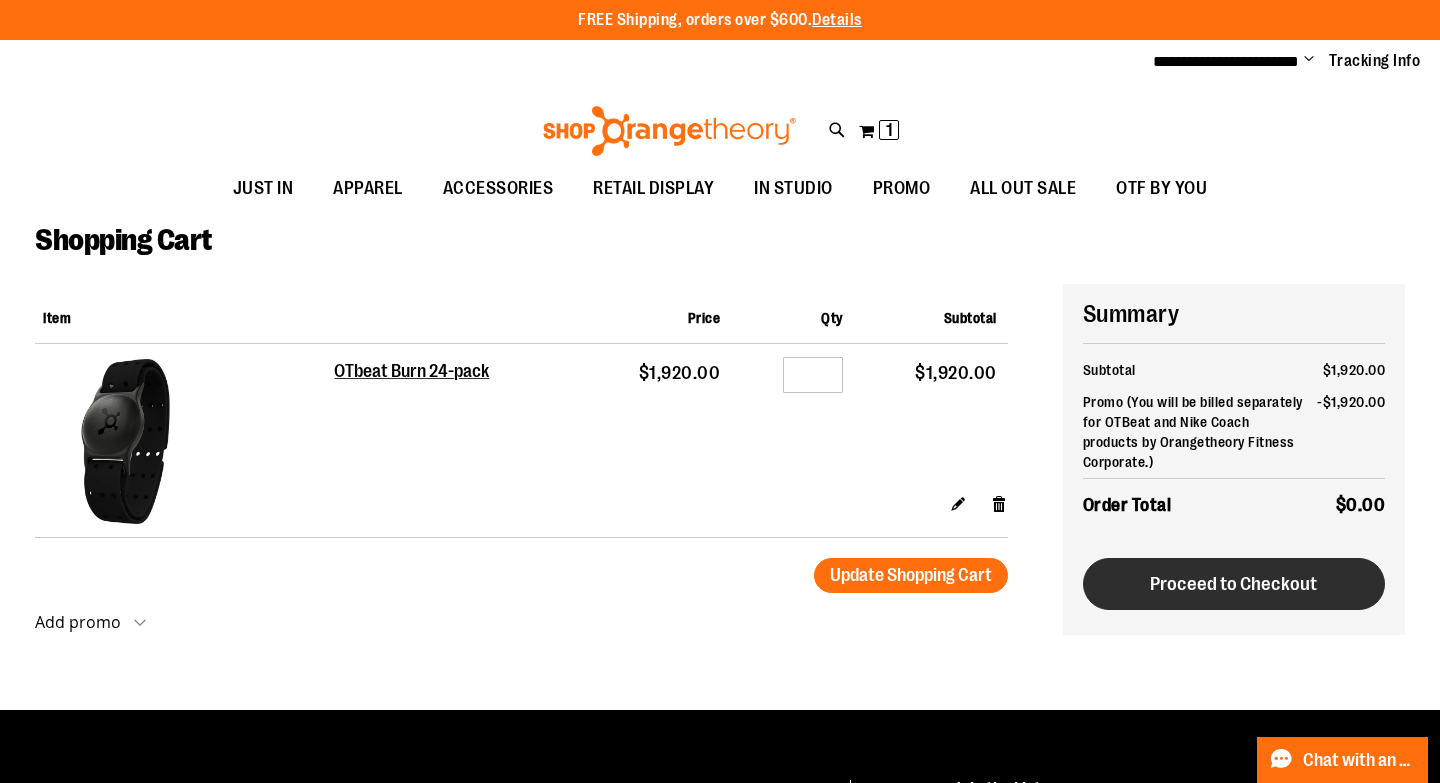 type on "**********" 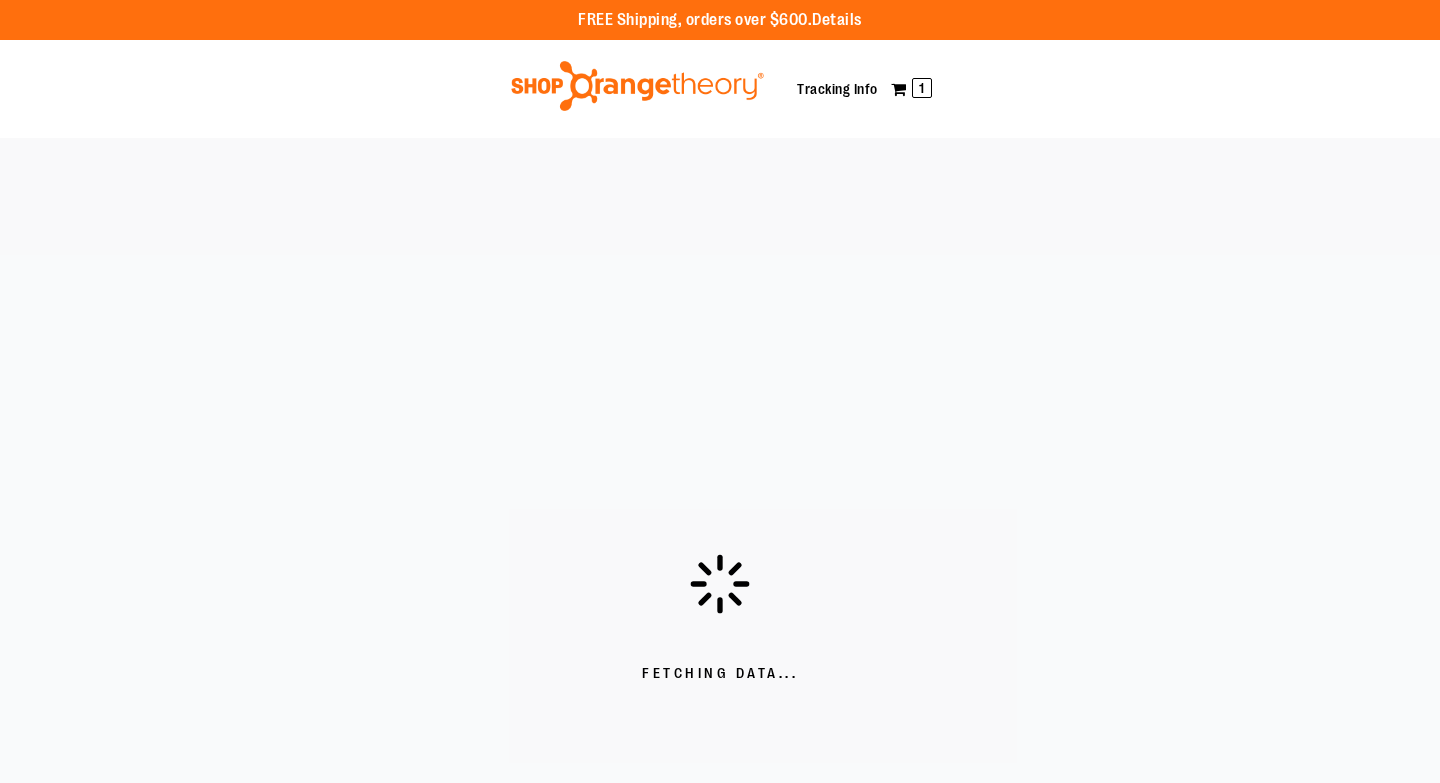 scroll, scrollTop: 0, scrollLeft: 0, axis: both 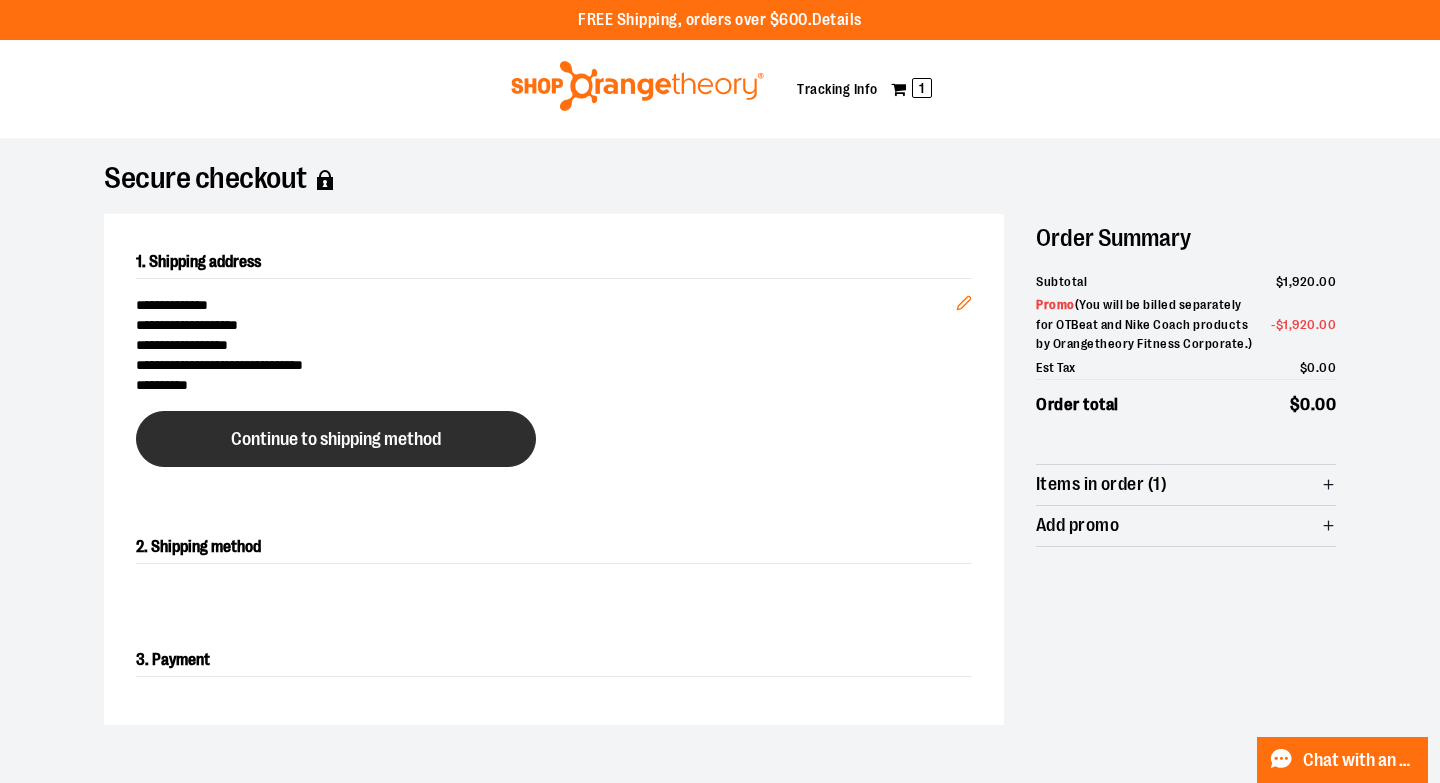 click on "Continue to shipping method" at bounding box center [336, 439] 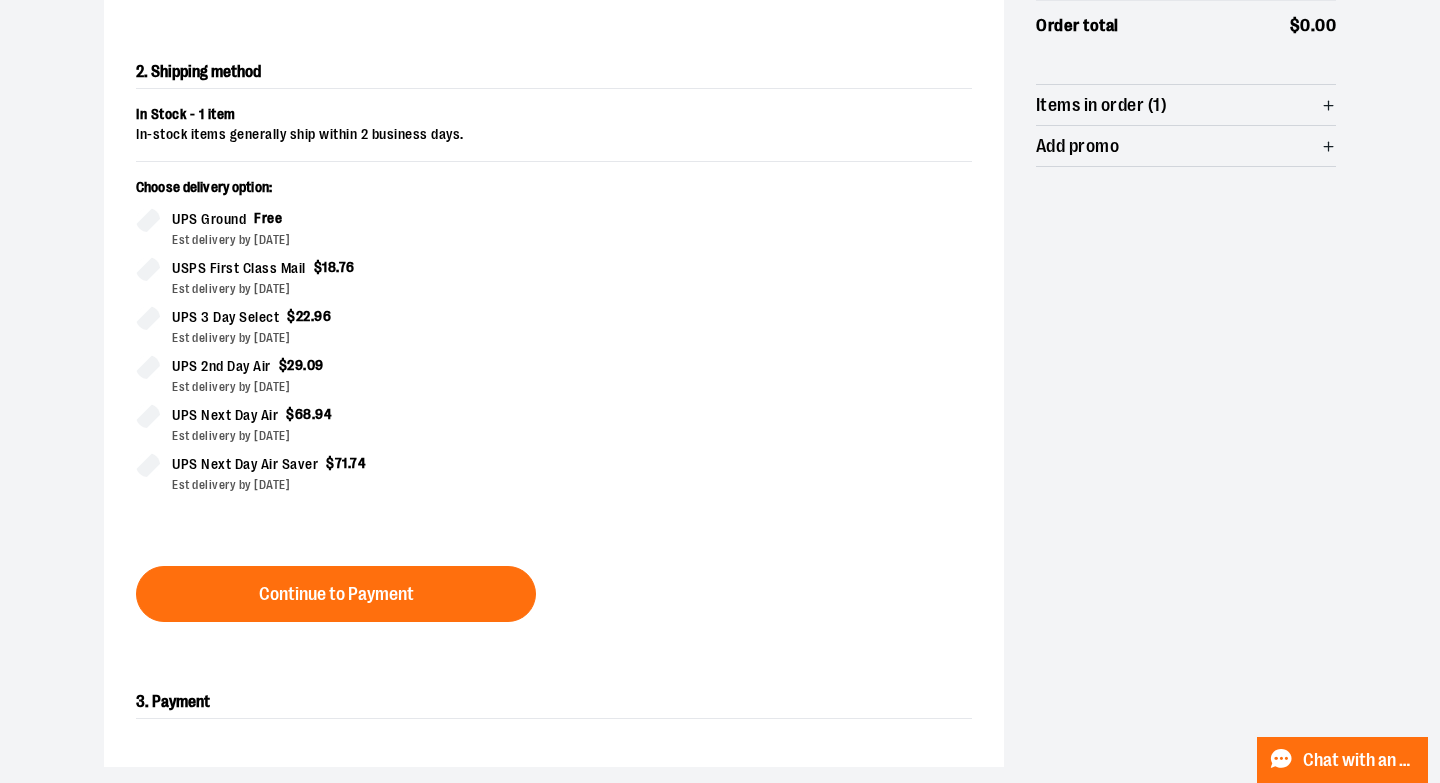 scroll, scrollTop: 405, scrollLeft: 0, axis: vertical 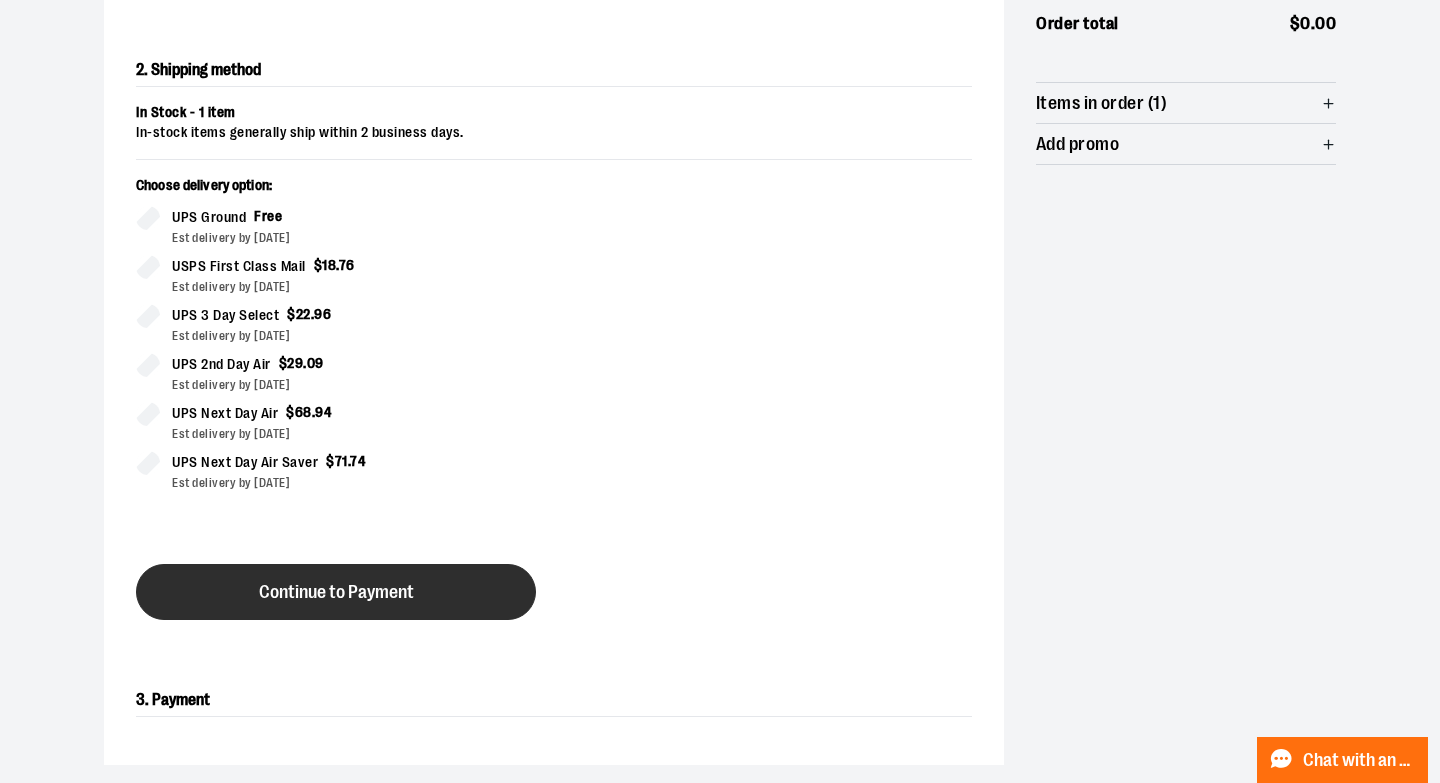 click on "Continue to Payment" at bounding box center (336, 592) 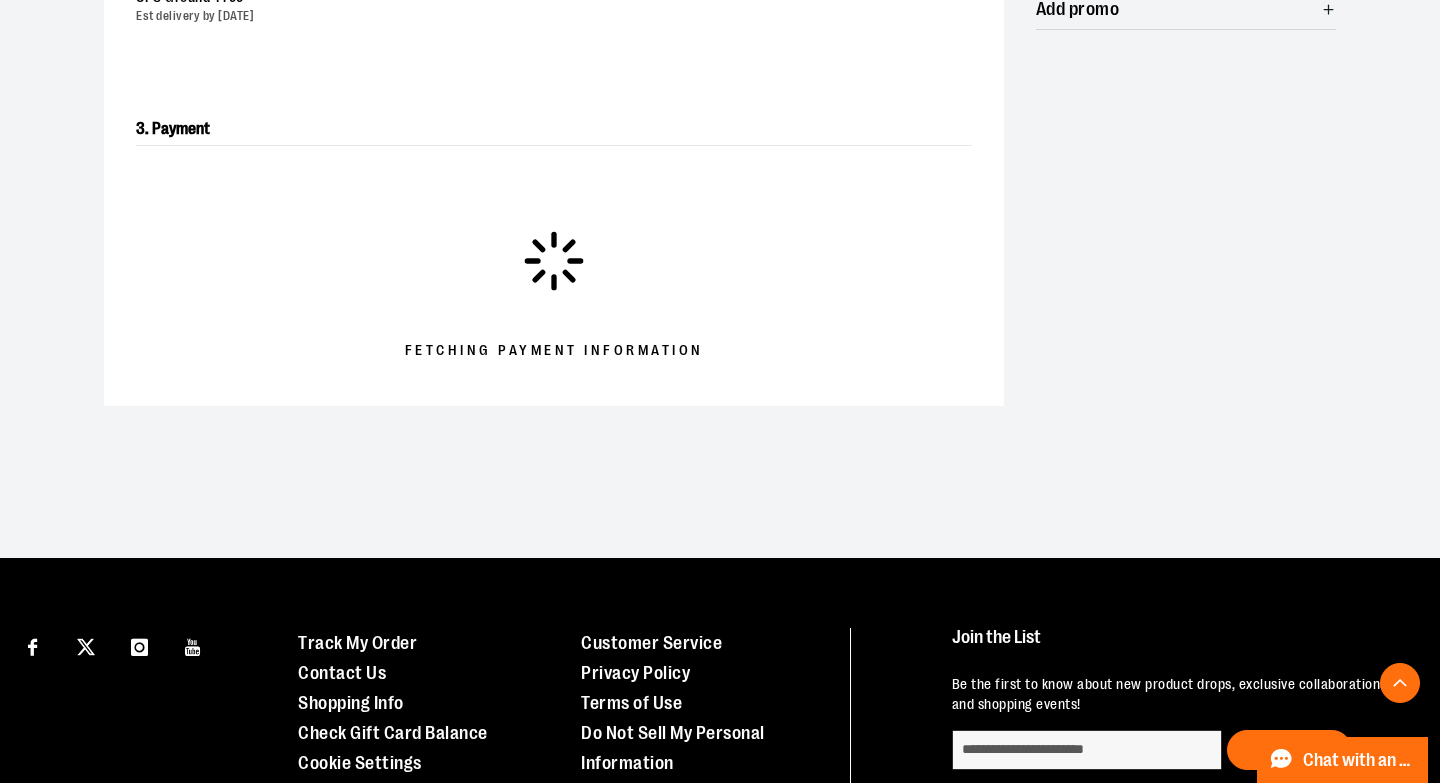 scroll, scrollTop: 558, scrollLeft: 0, axis: vertical 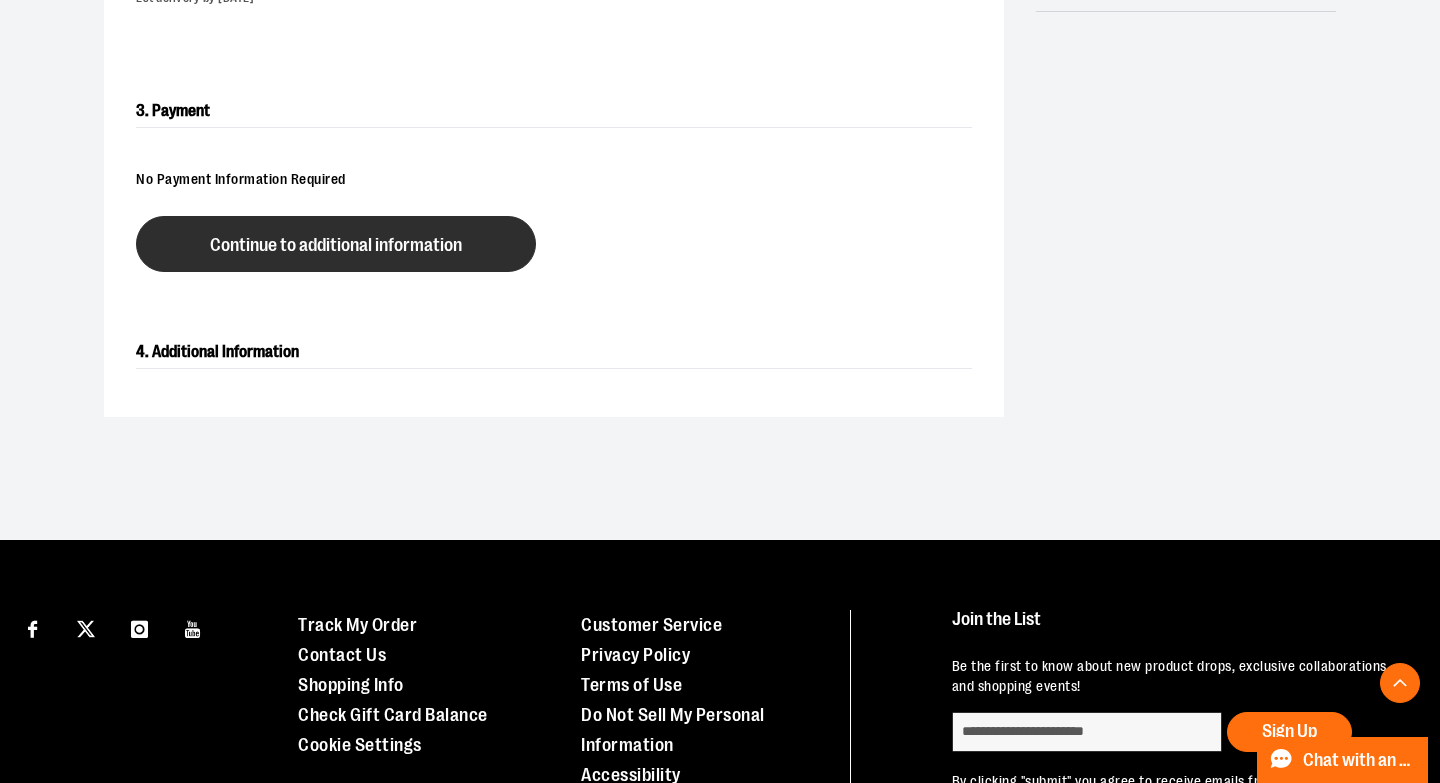 click on "Continue to additional information" at bounding box center (336, 244) 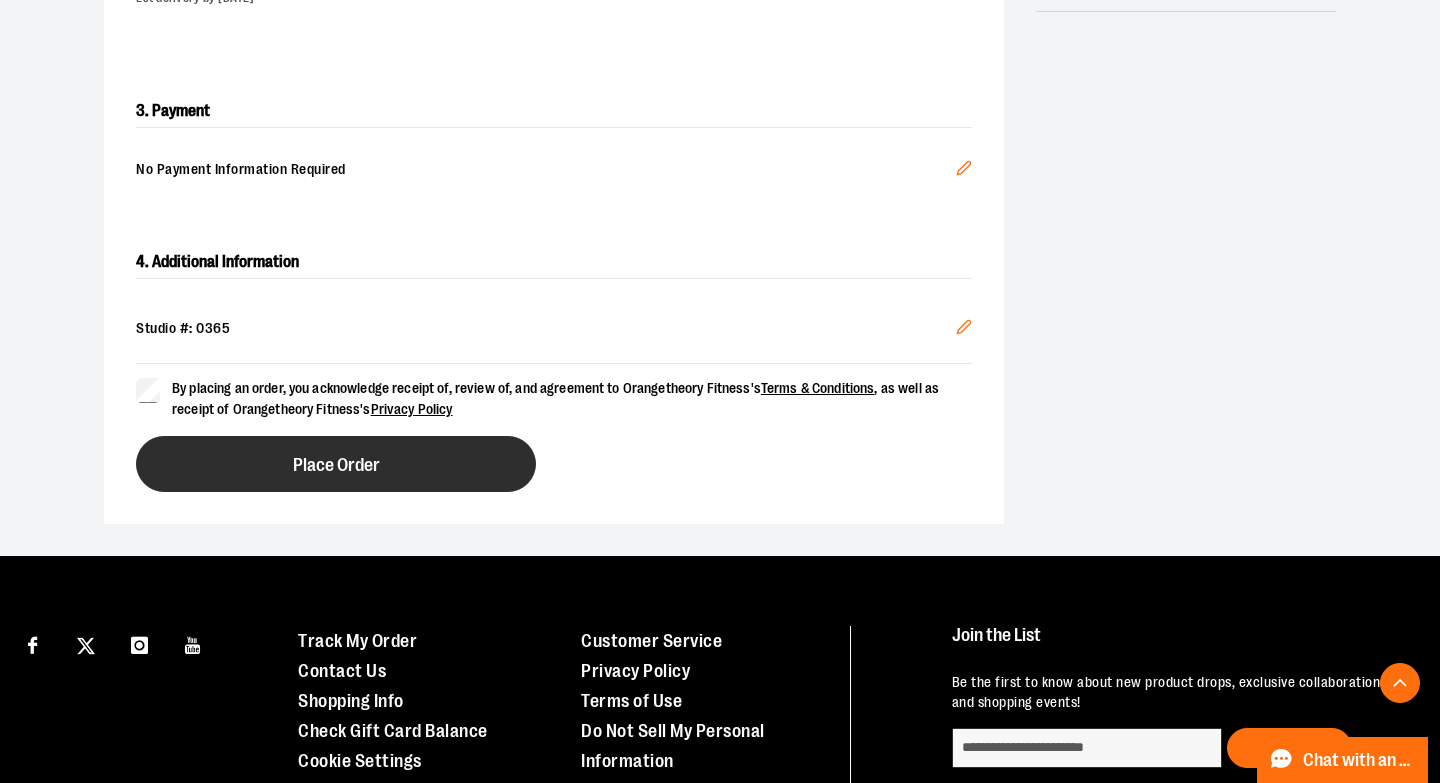click on "Place Order" at bounding box center [336, 465] 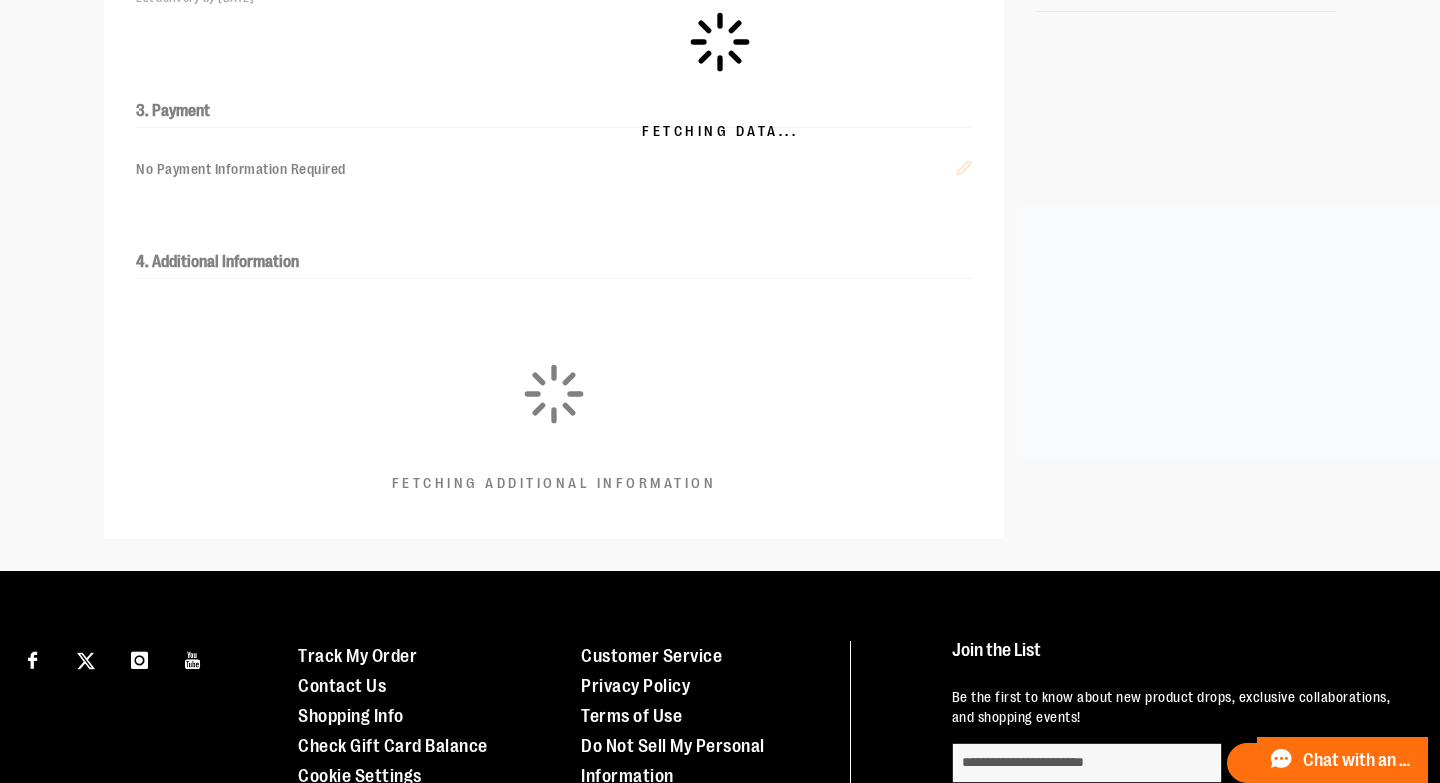 scroll, scrollTop: 0, scrollLeft: 0, axis: both 